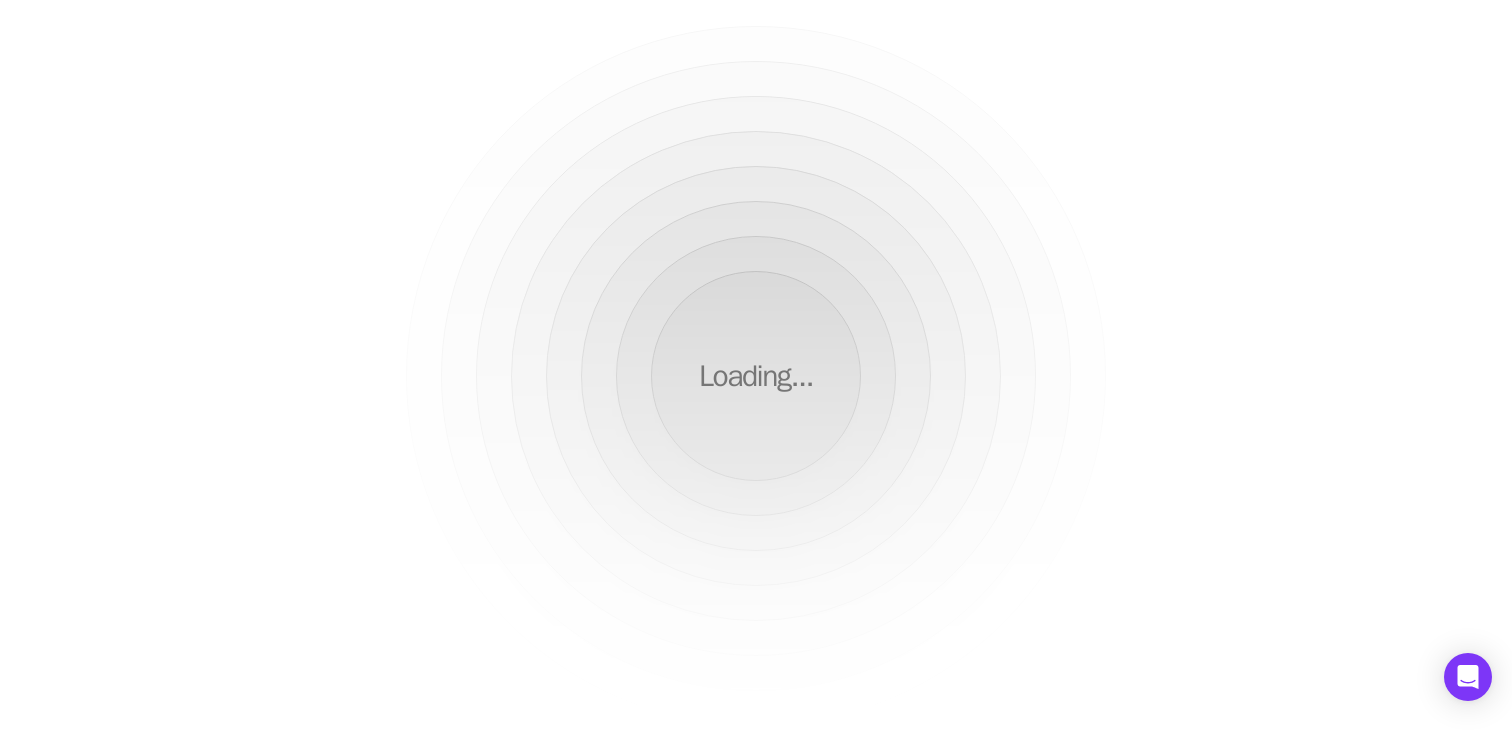 scroll, scrollTop: 0, scrollLeft: 0, axis: both 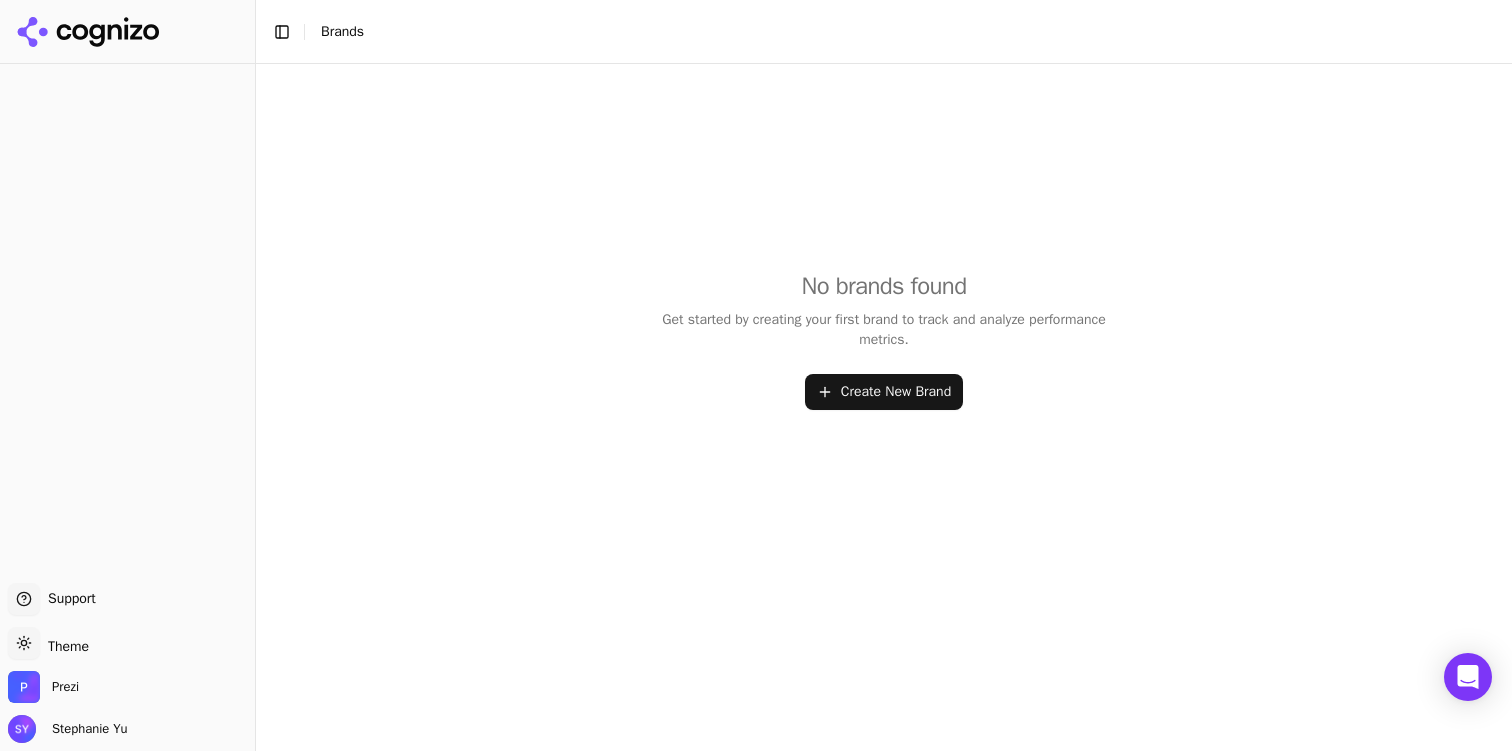 click on "Create New Brand" at bounding box center [884, 392] 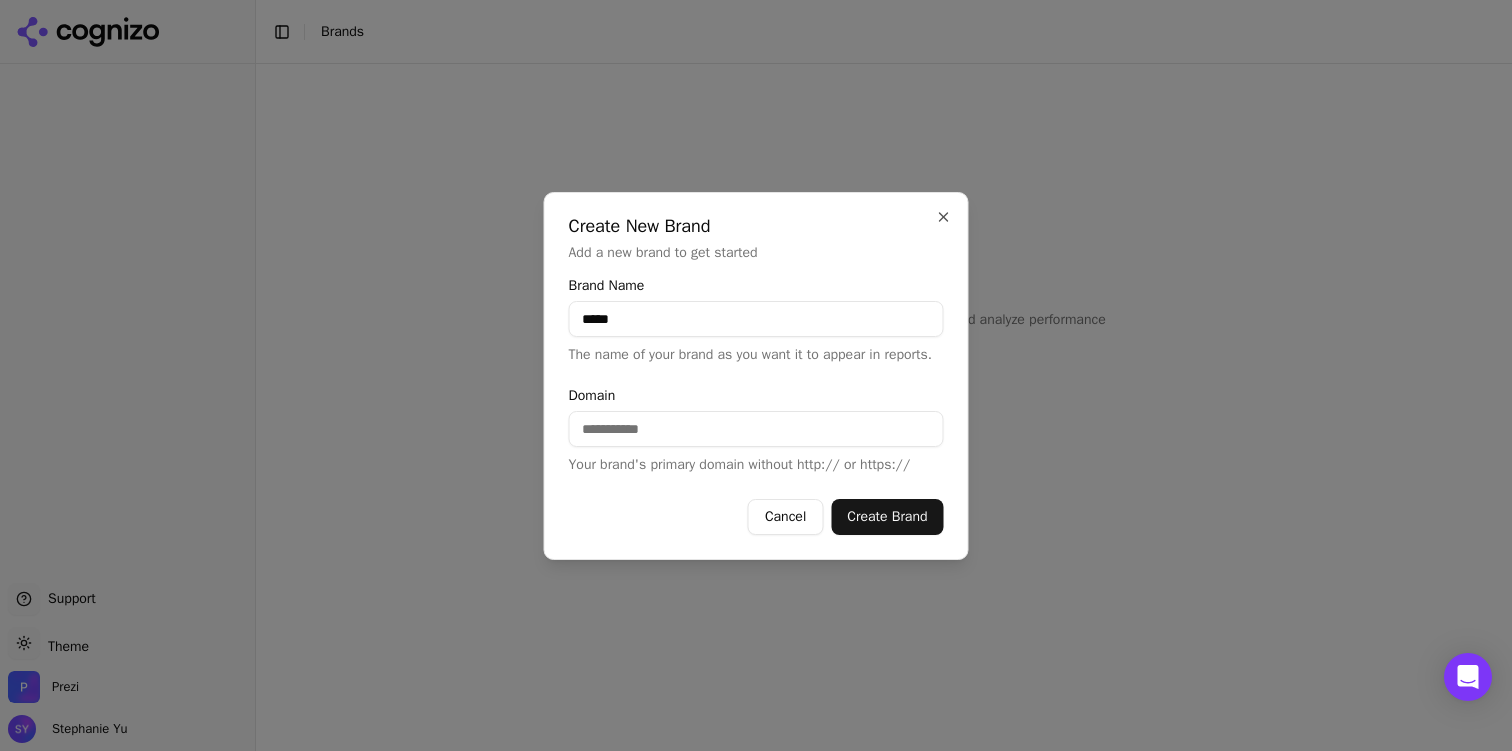 type on "*****" 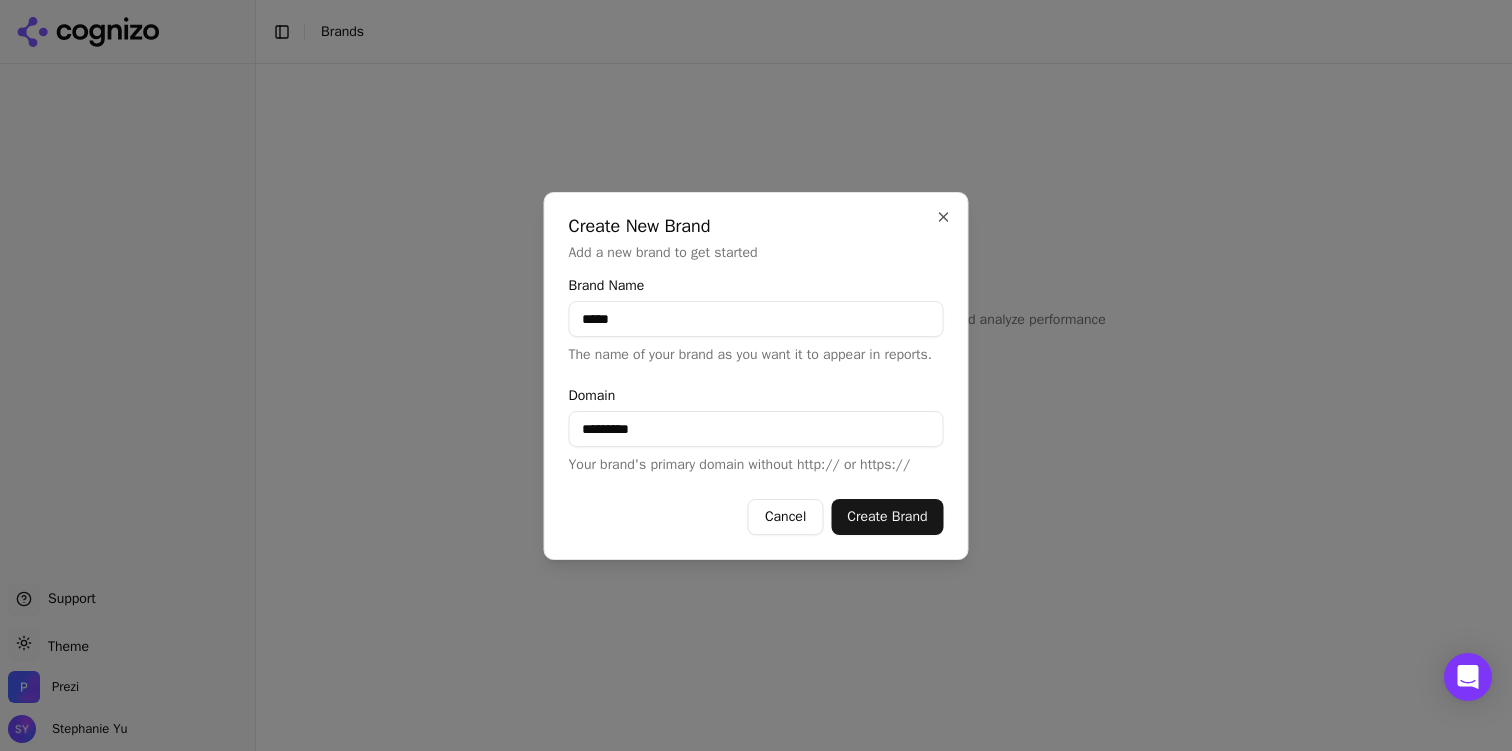 type on "*********" 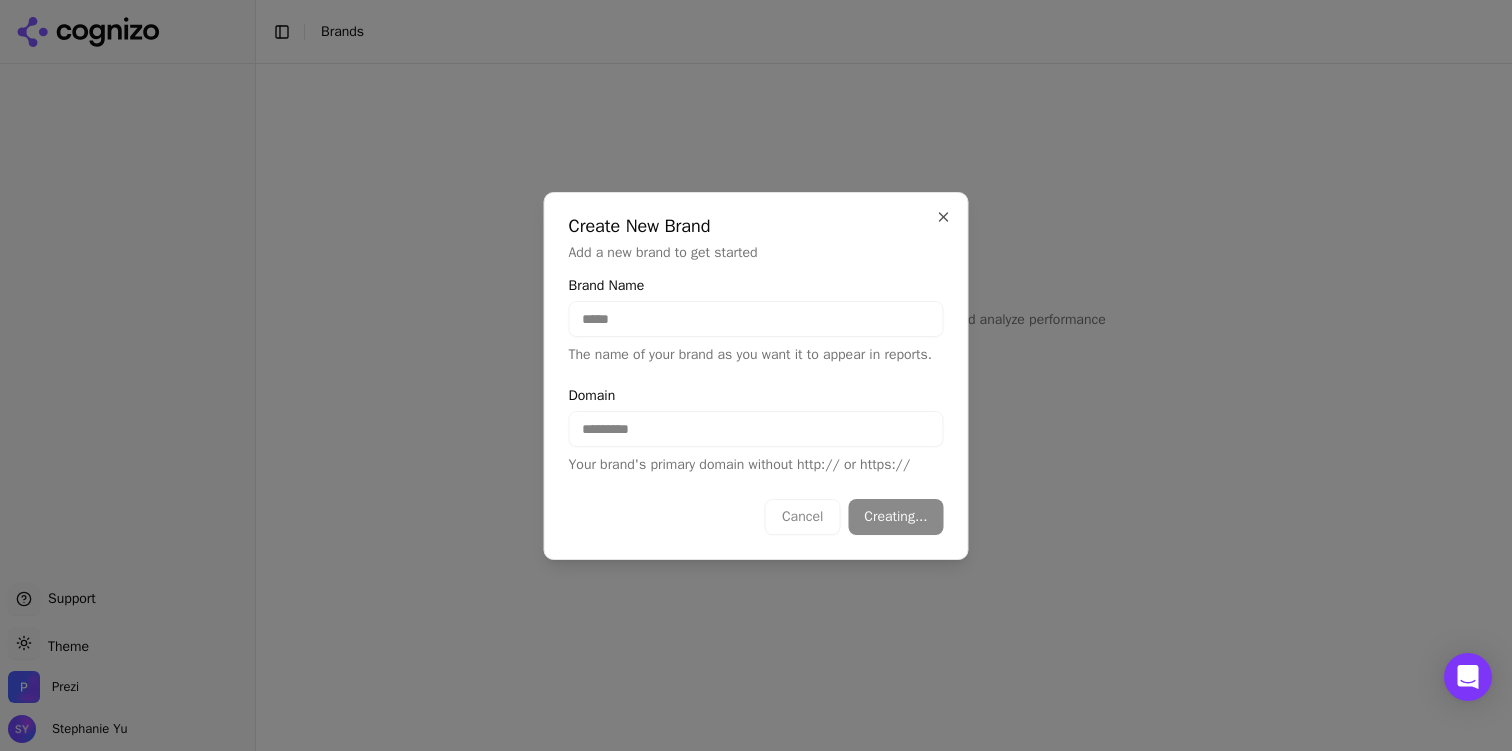 type 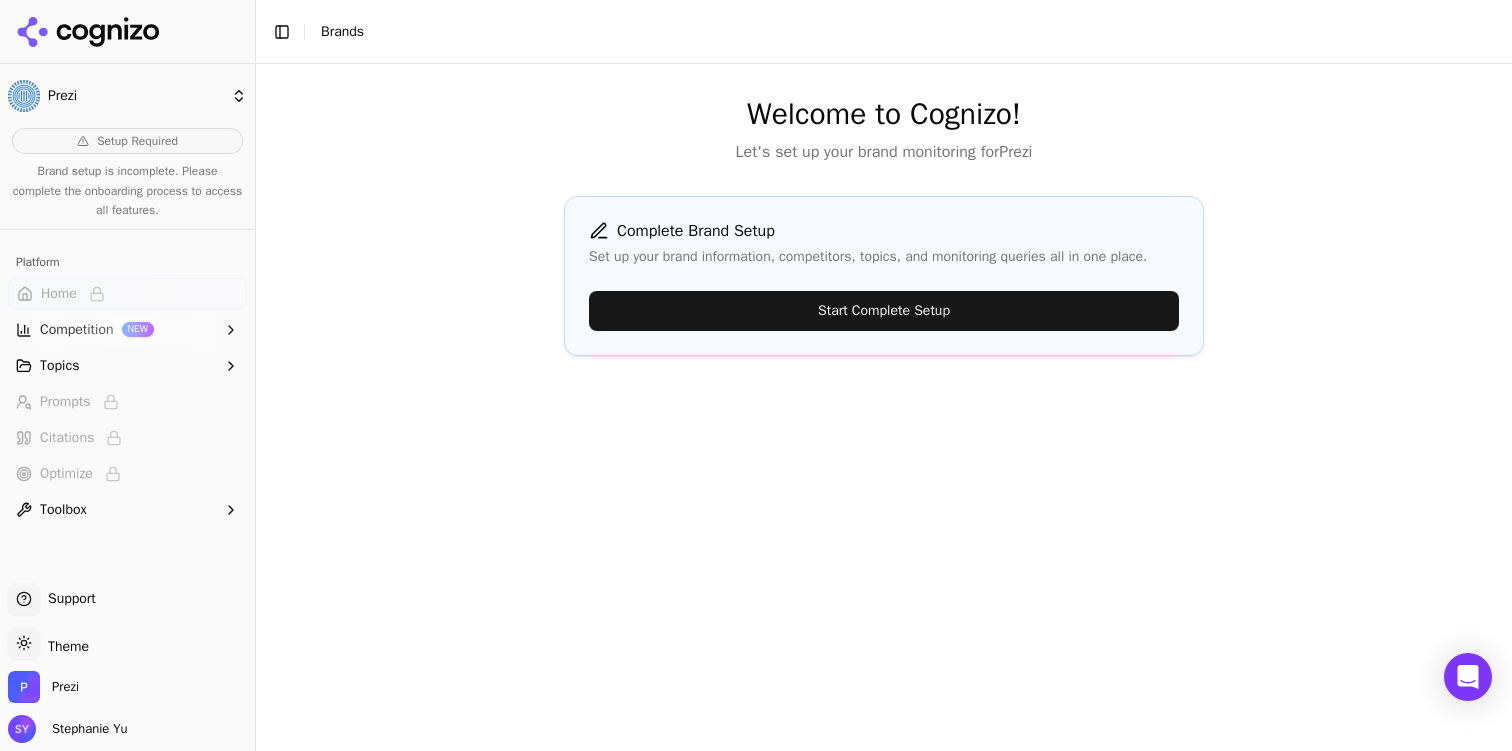 click on "Start Complete Setup" at bounding box center [884, 311] 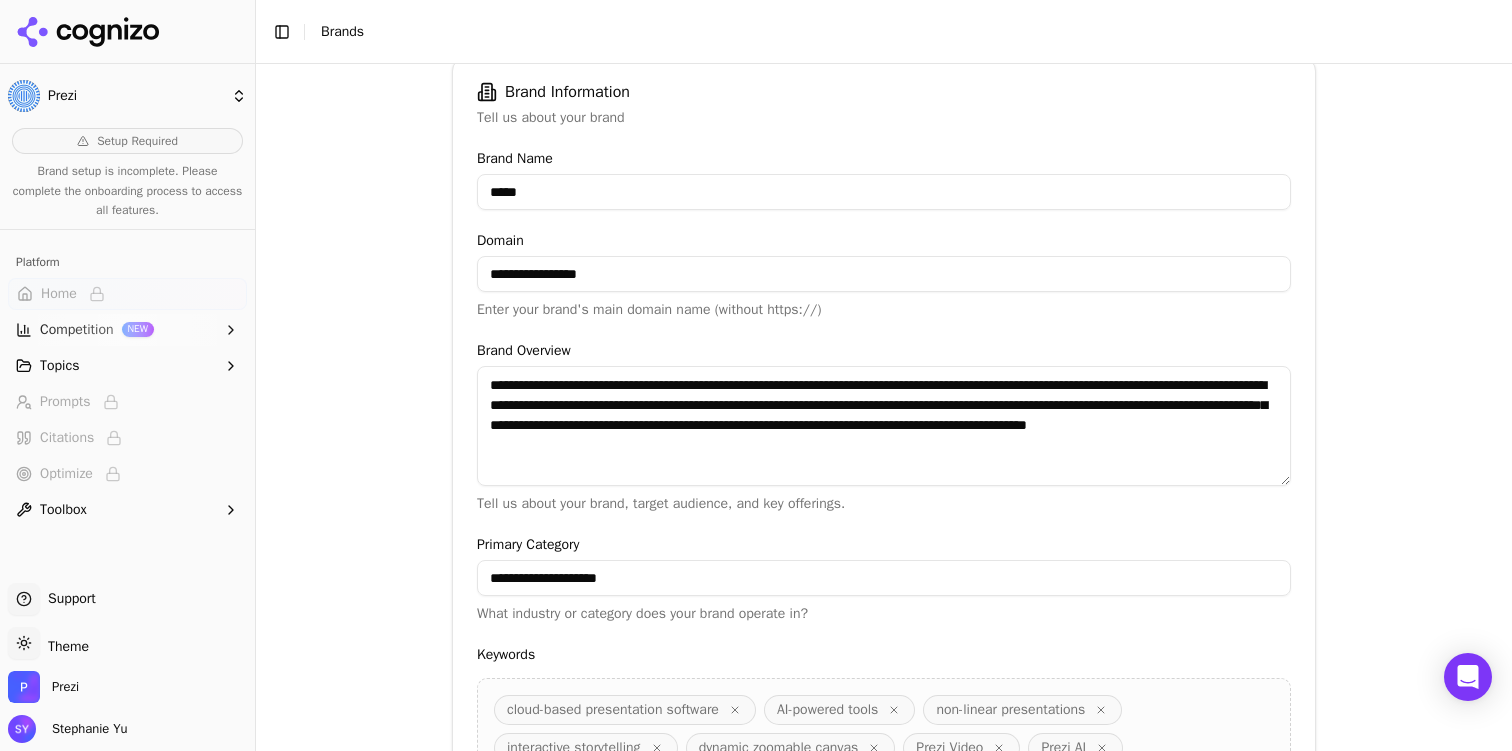 scroll, scrollTop: 407, scrollLeft: 0, axis: vertical 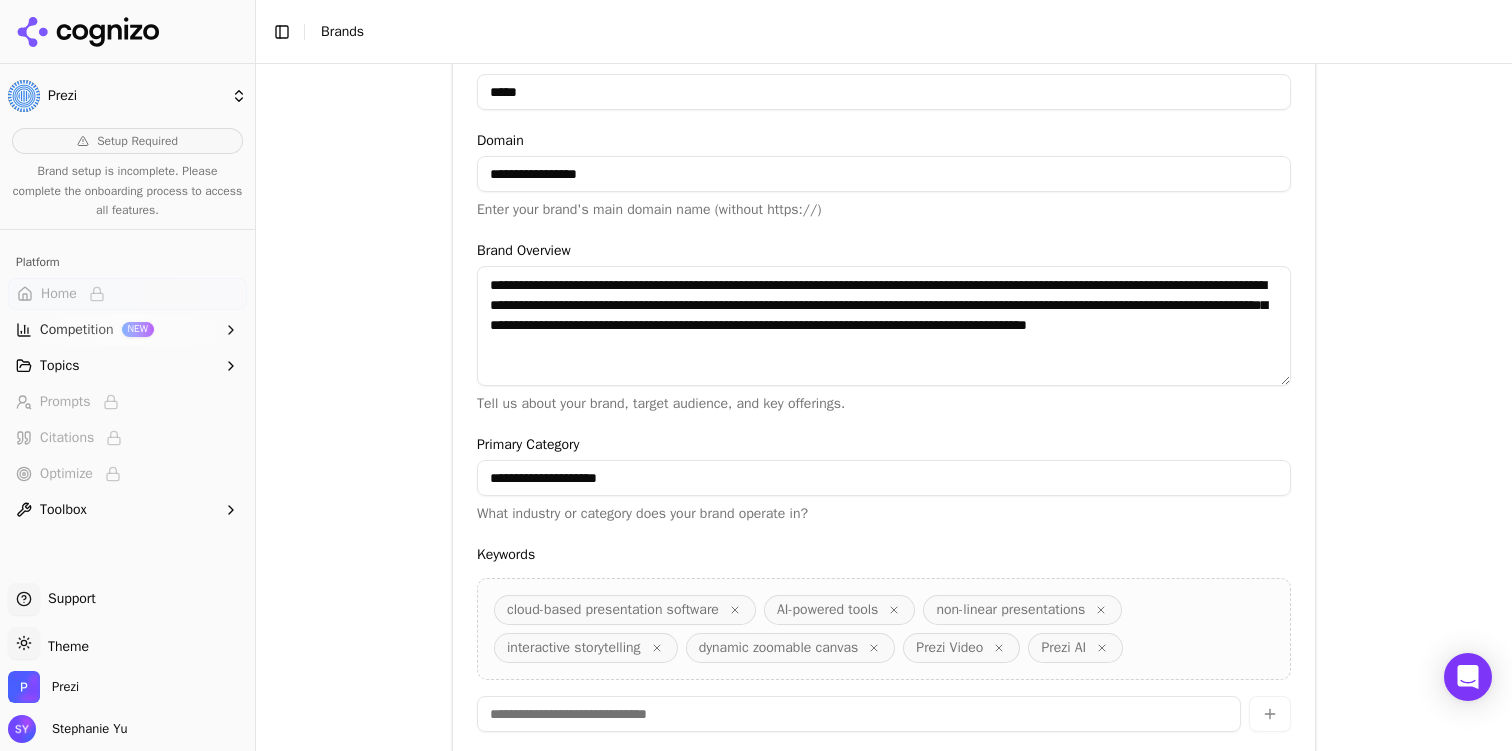 click on "**********" at bounding box center [884, 326] 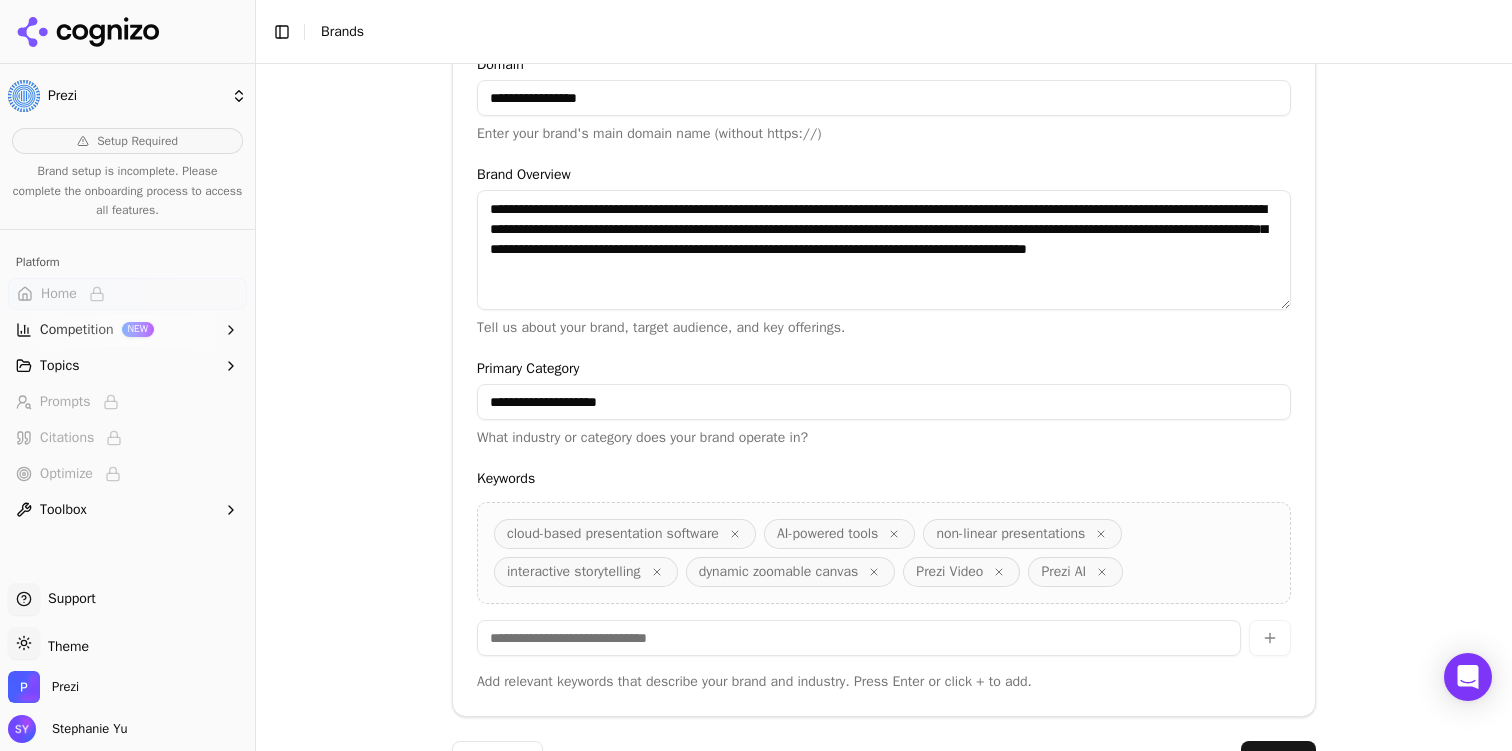 scroll, scrollTop: 506, scrollLeft: 0, axis: vertical 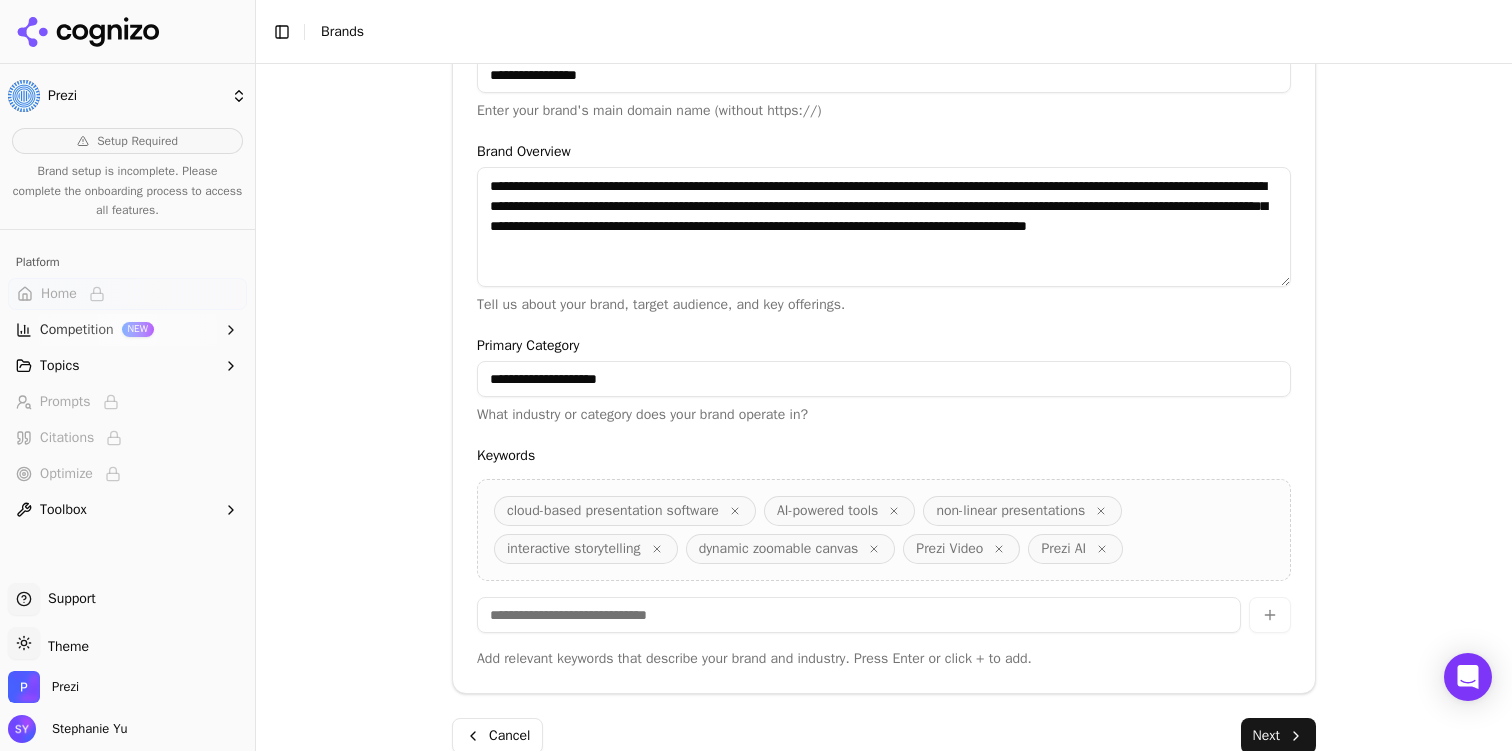 click on "**********" at bounding box center [884, 227] 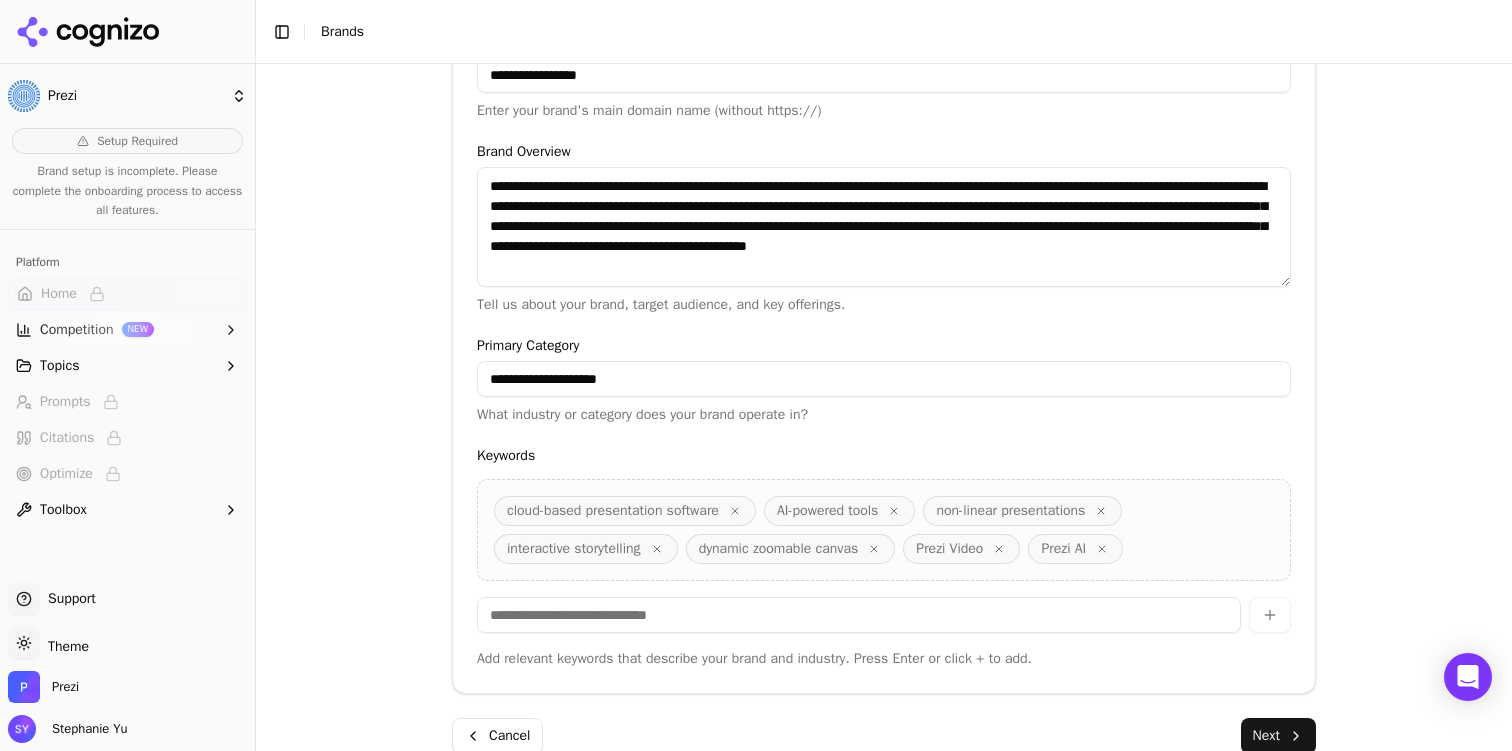 scroll, scrollTop: 541, scrollLeft: 0, axis: vertical 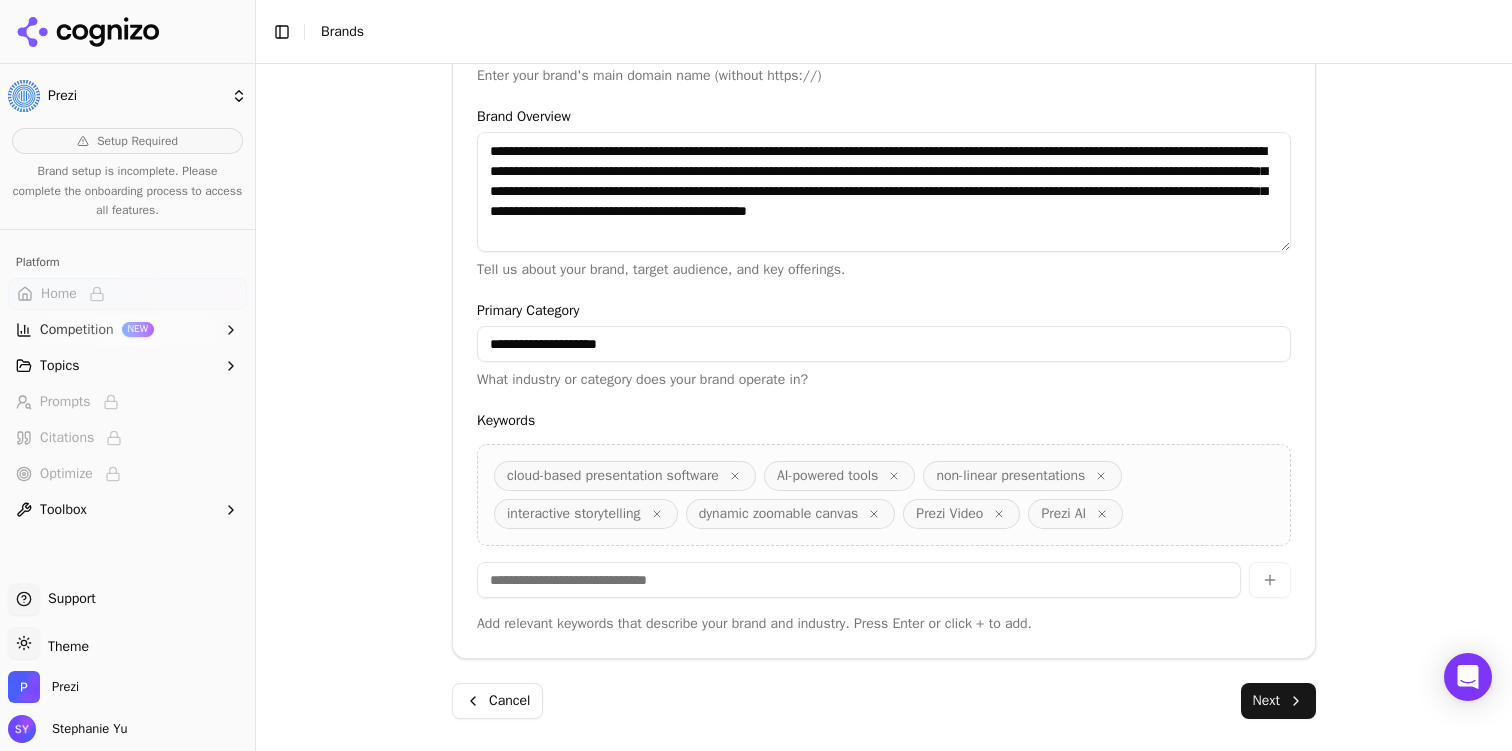 type on "**********" 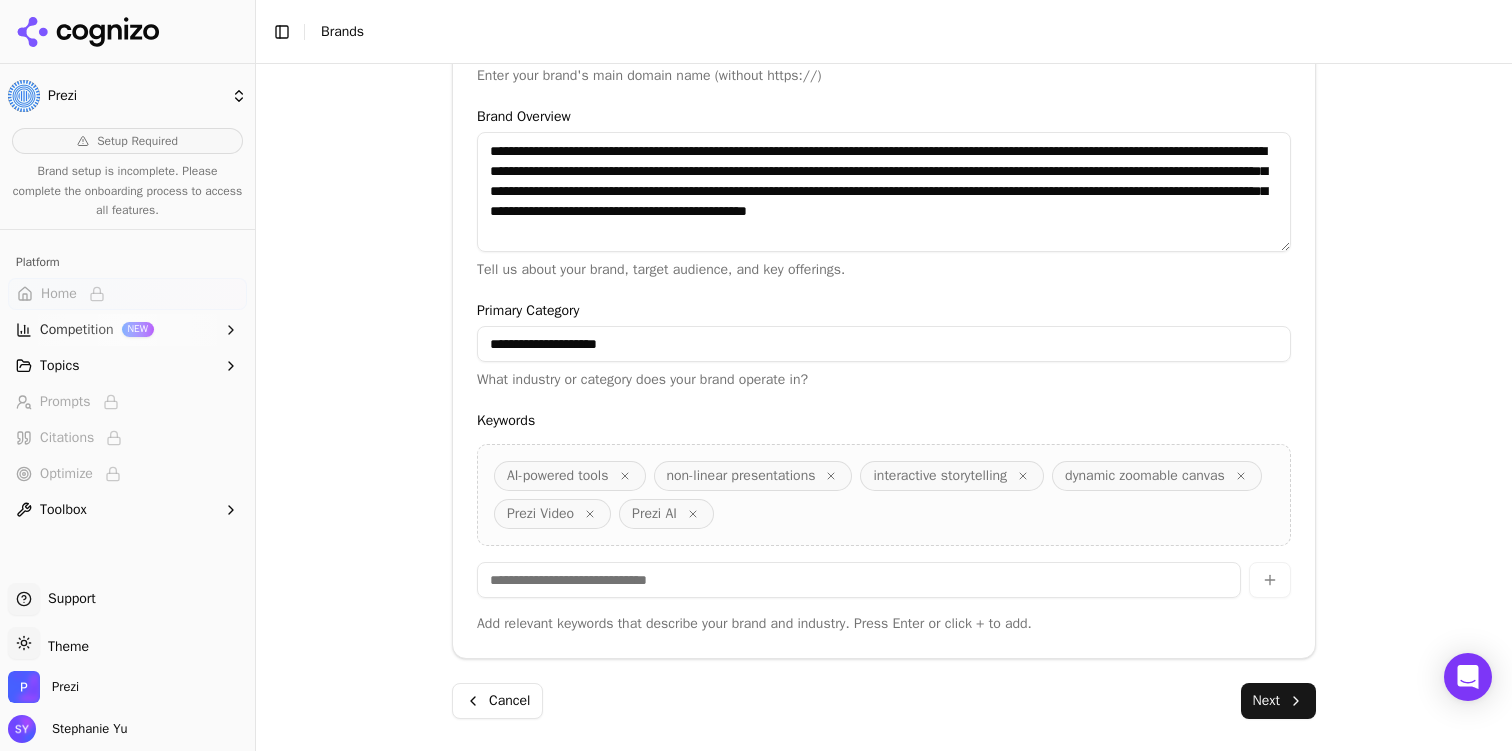 click at bounding box center (859, 580) 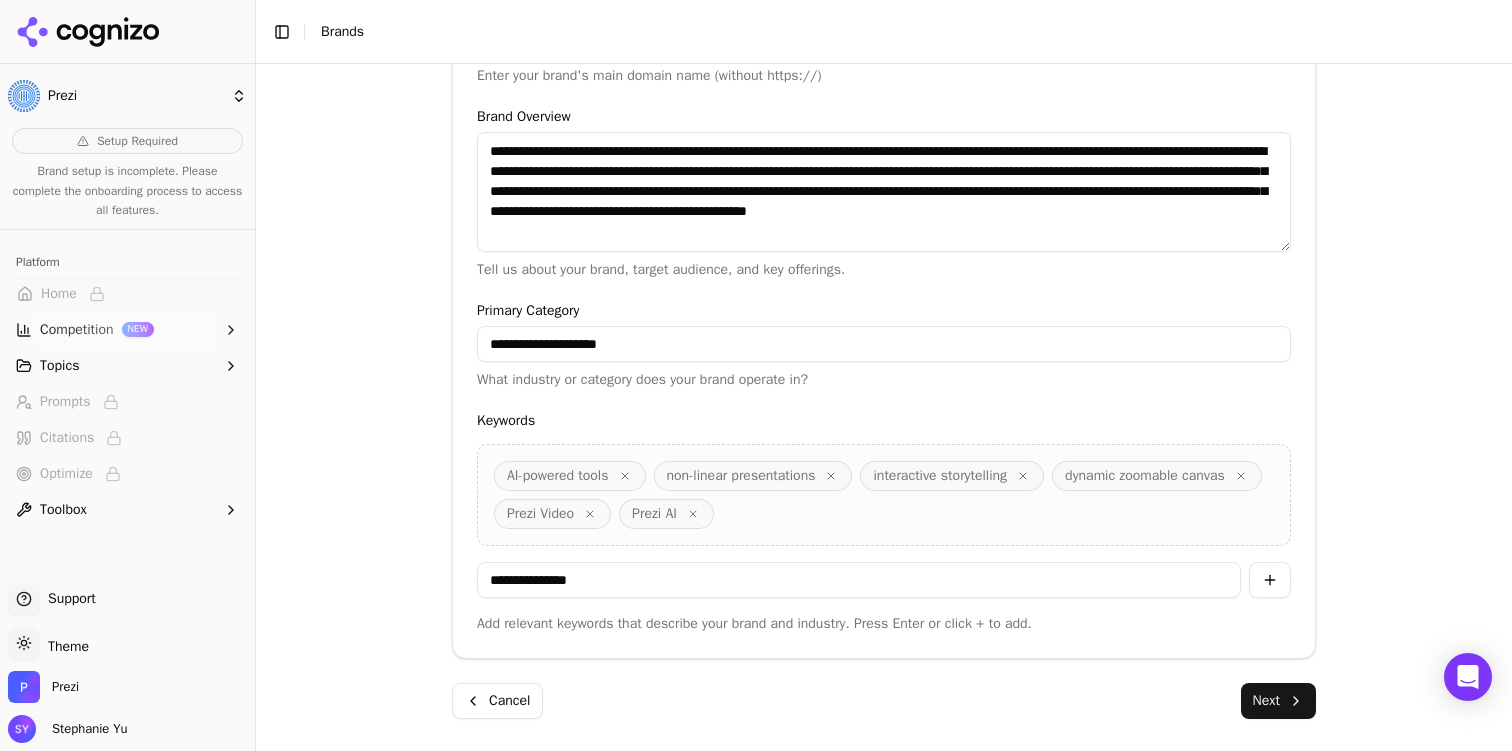 type on "**********" 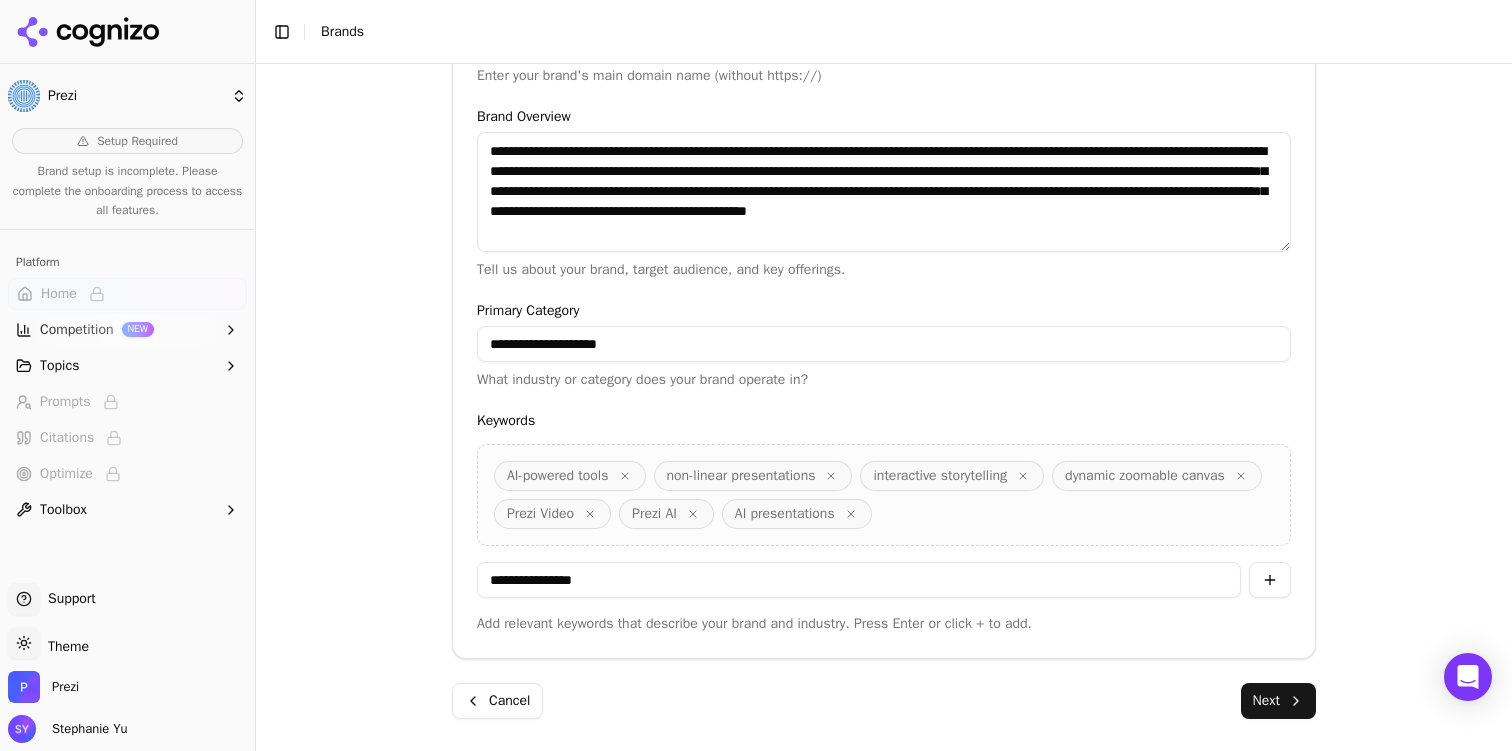 type on "**********" 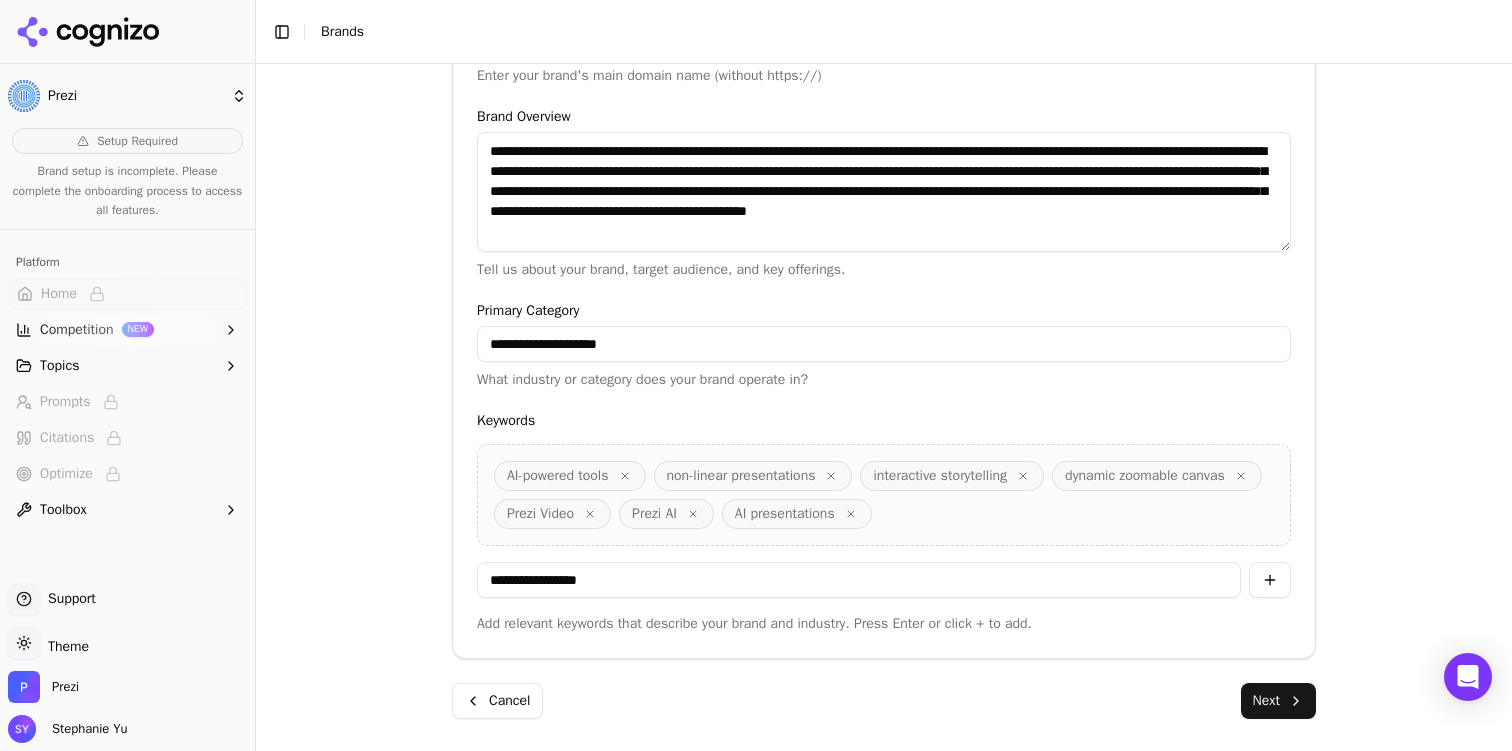 type 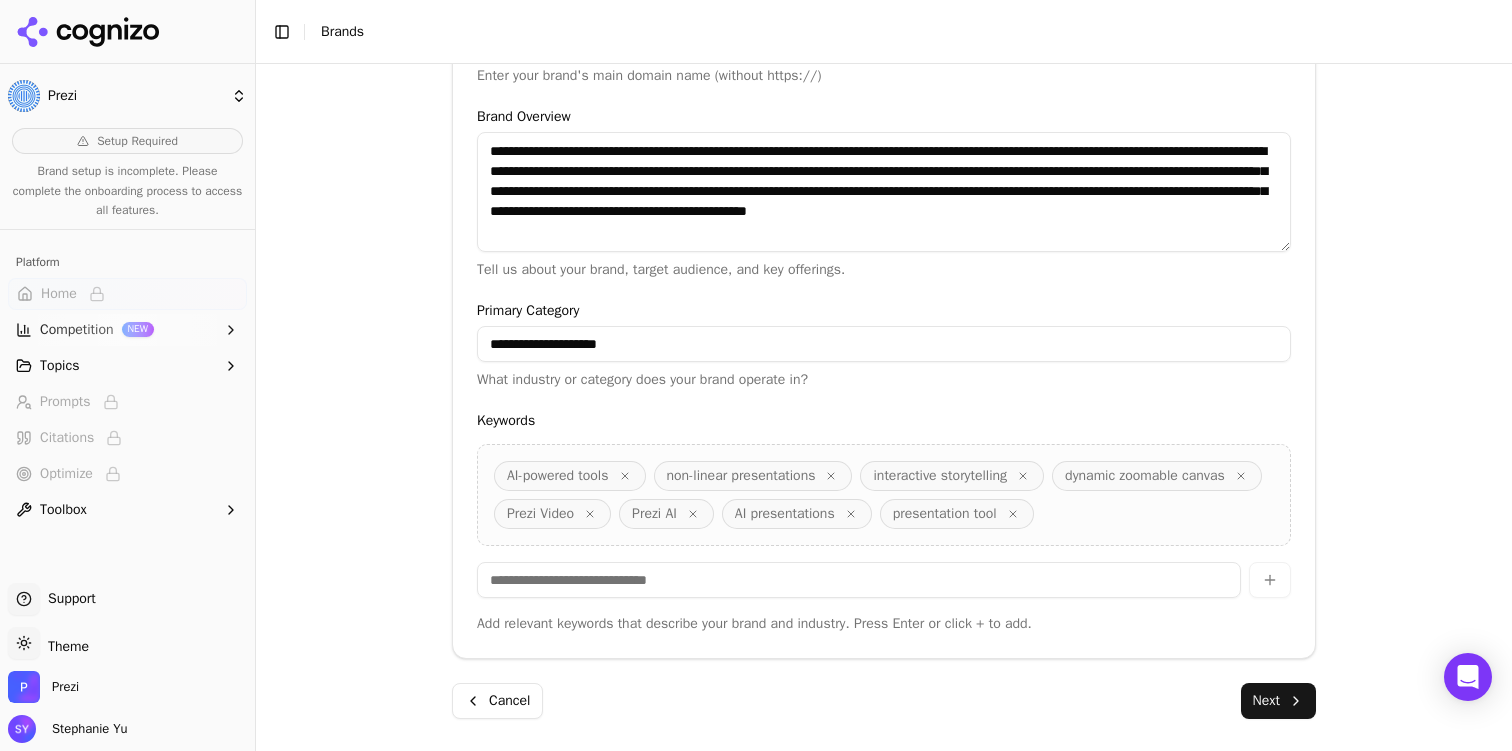 scroll, scrollTop: 579, scrollLeft: 0, axis: vertical 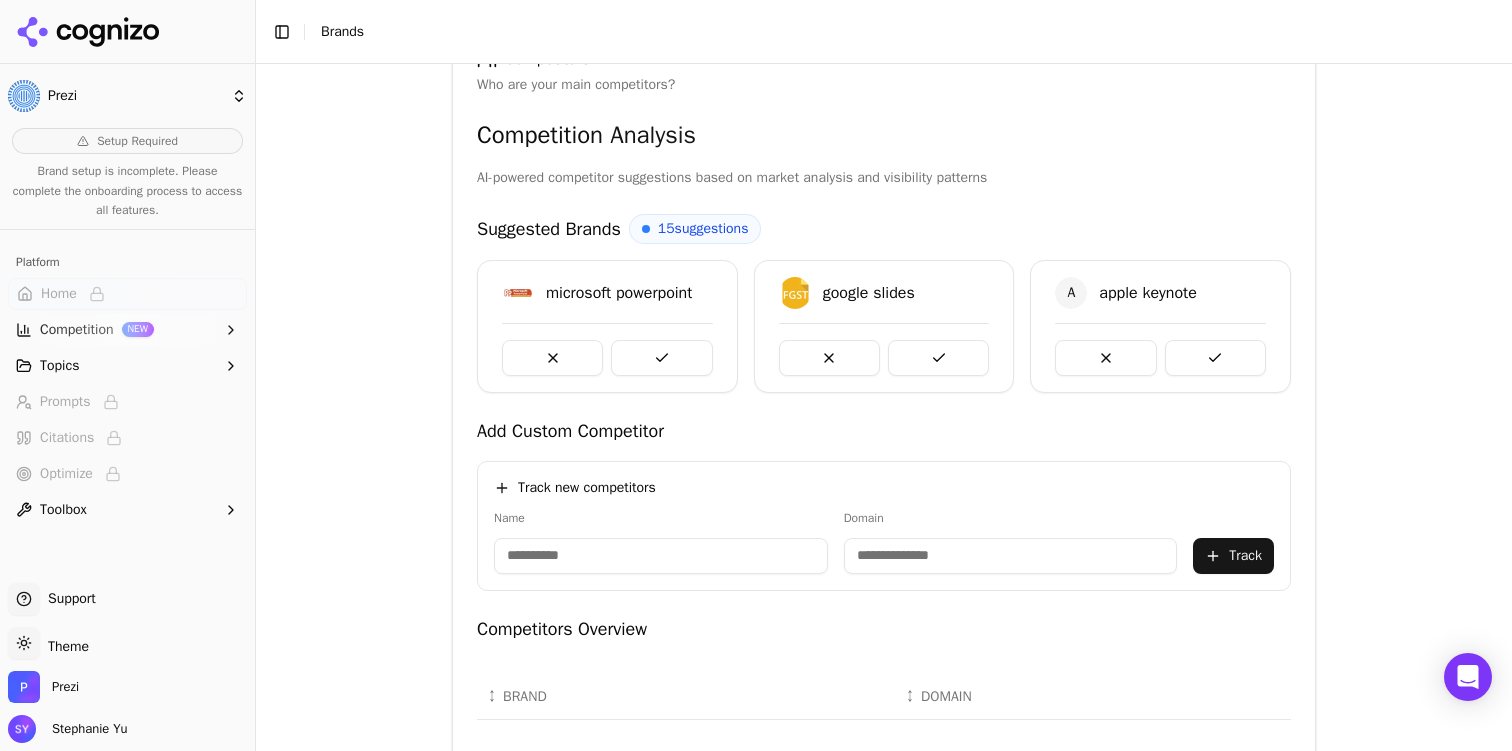 click at bounding box center (661, 556) 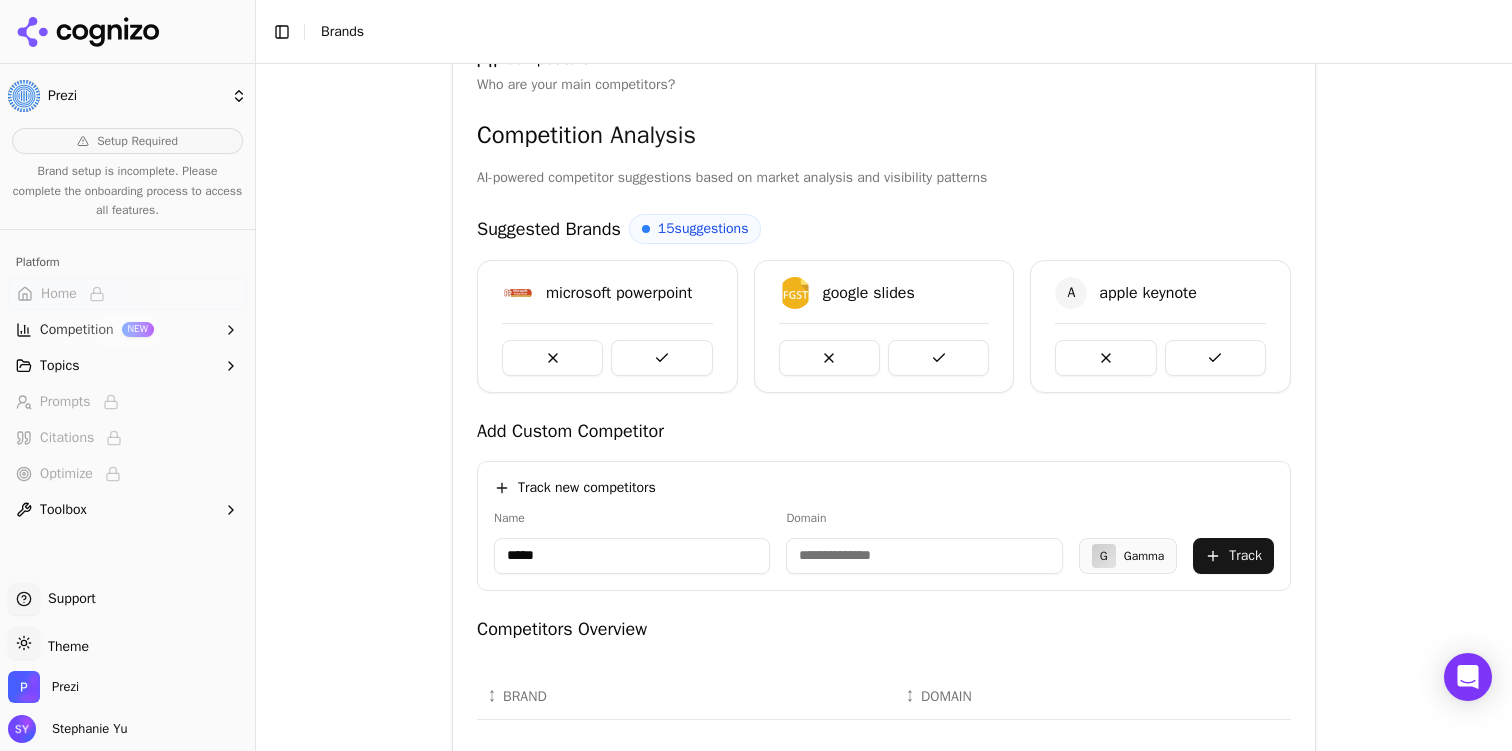 type on "*****" 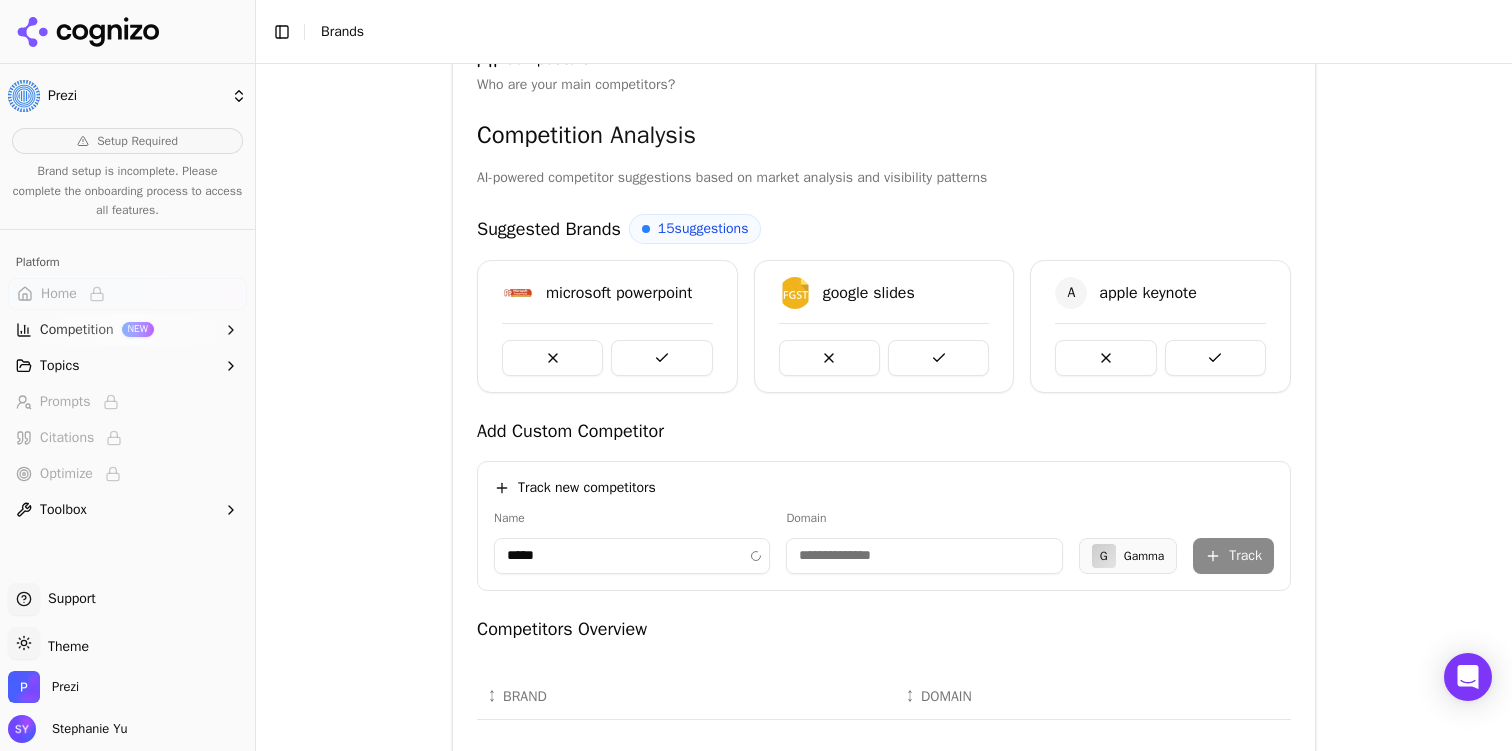 click at bounding box center [924, 556] 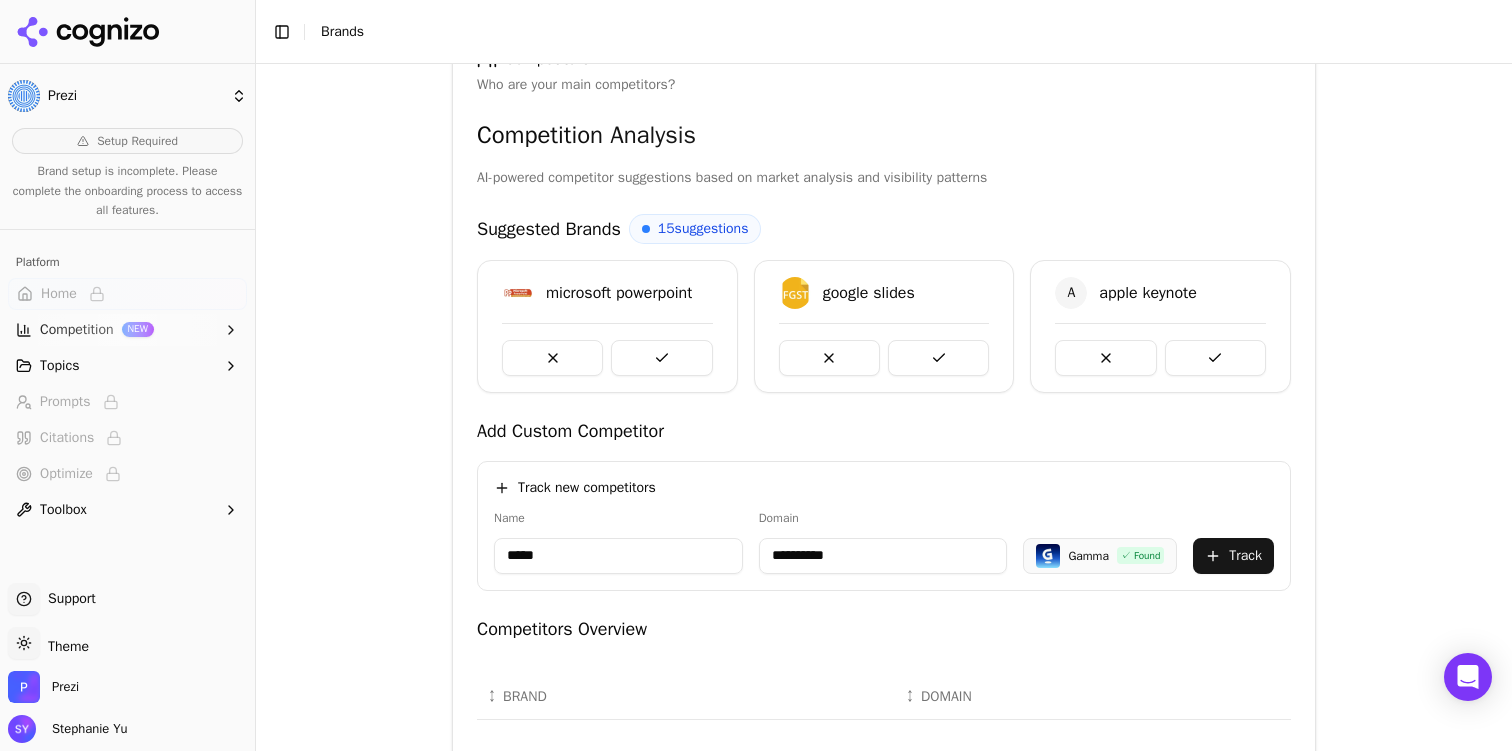type on "*********" 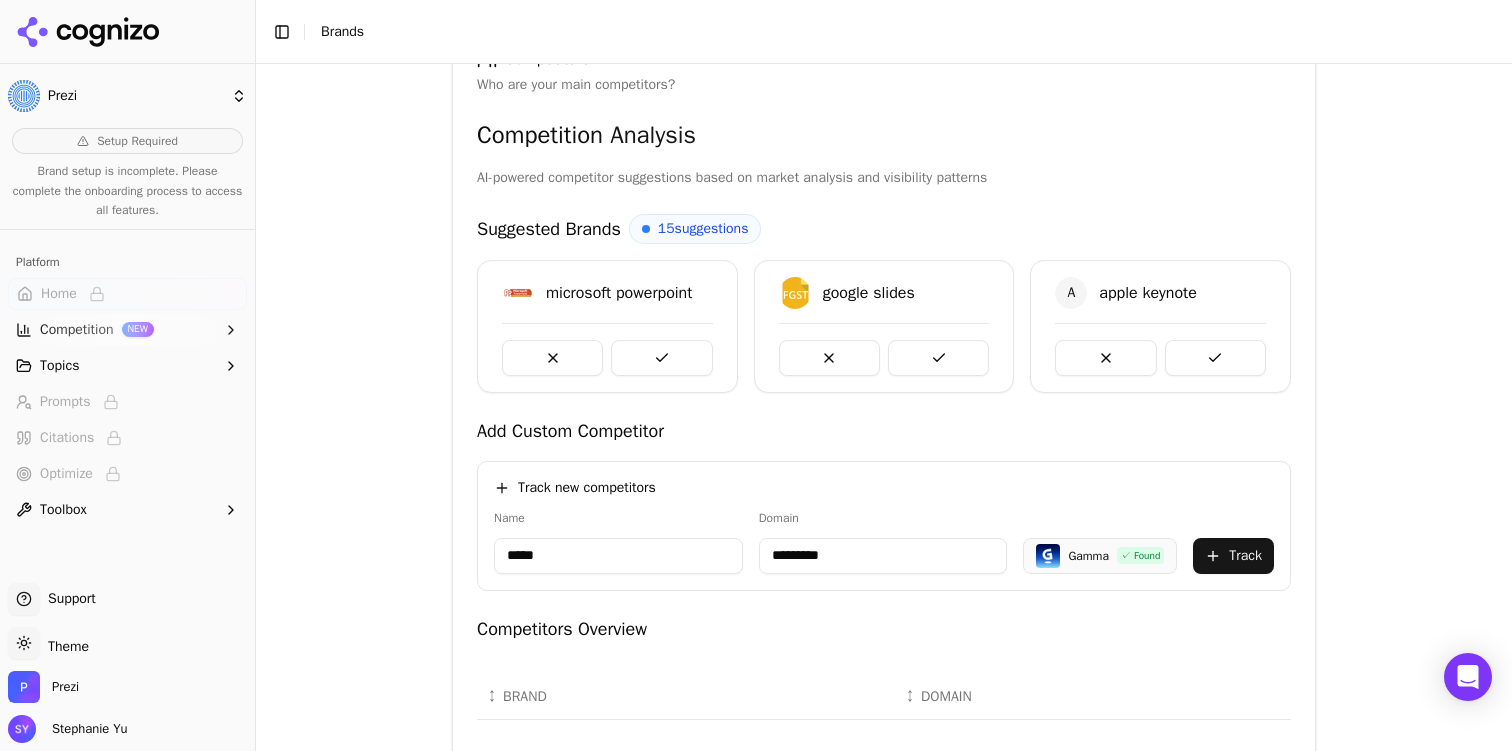 click on "Track" at bounding box center (1233, 556) 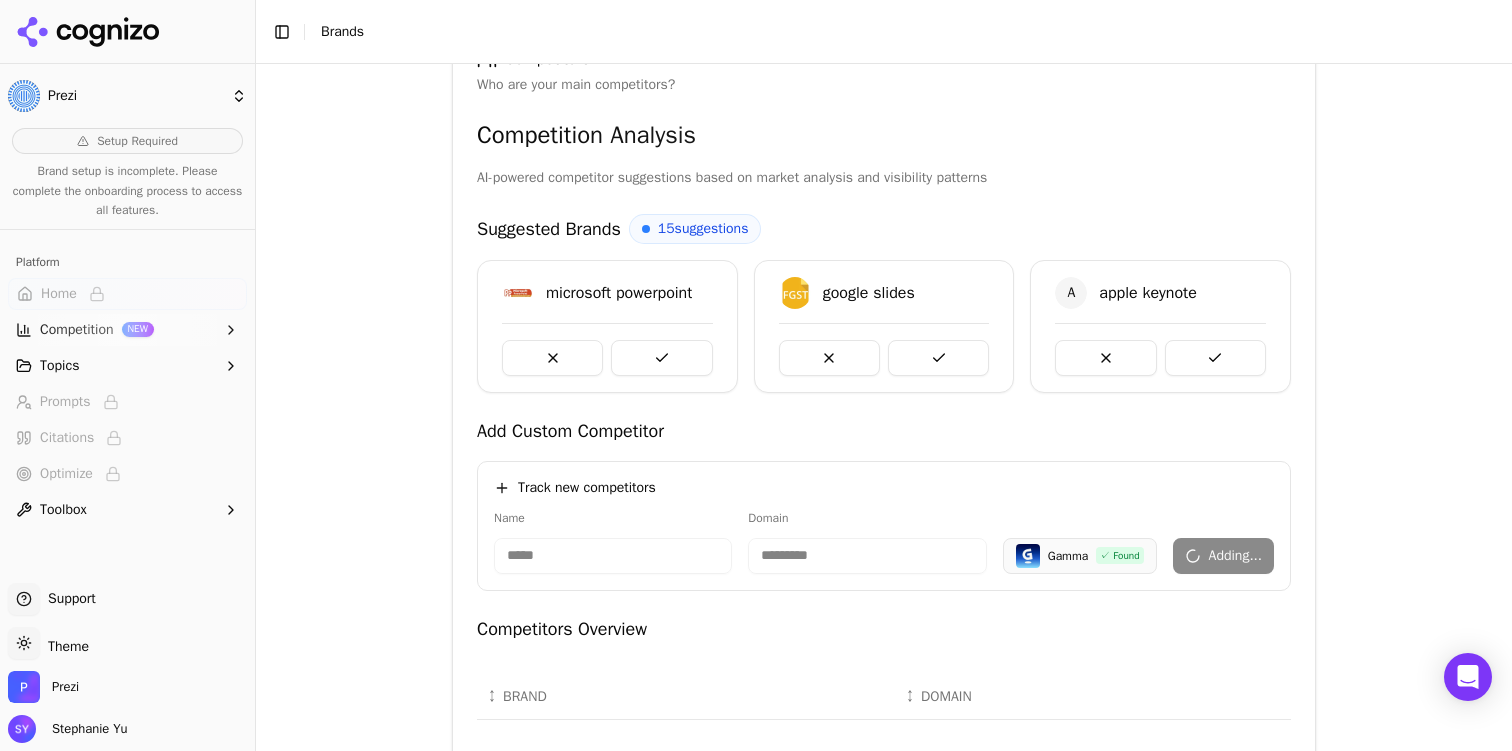 type 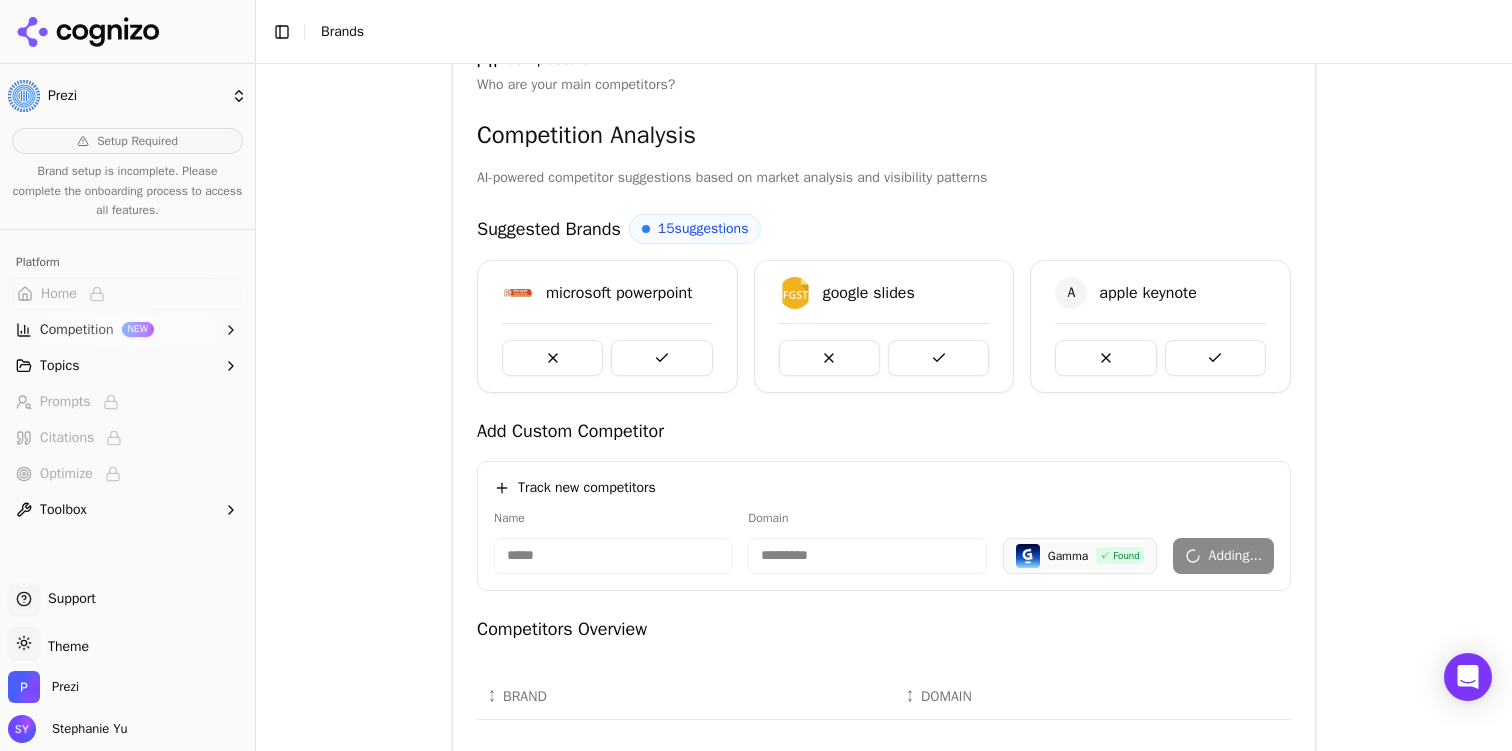 type 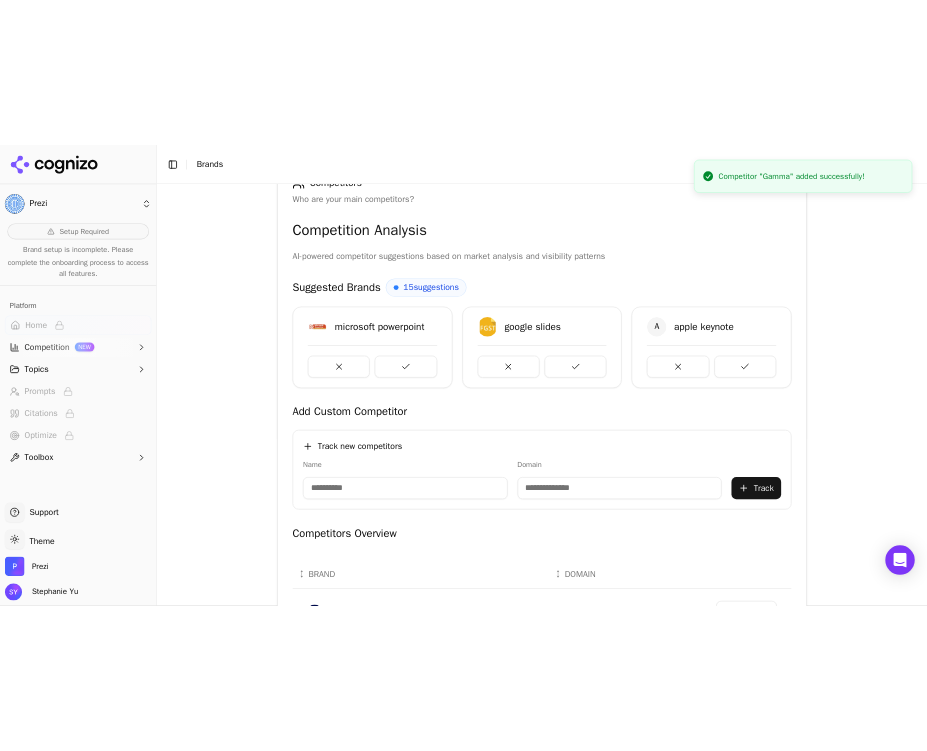 scroll, scrollTop: 519, scrollLeft: 0, axis: vertical 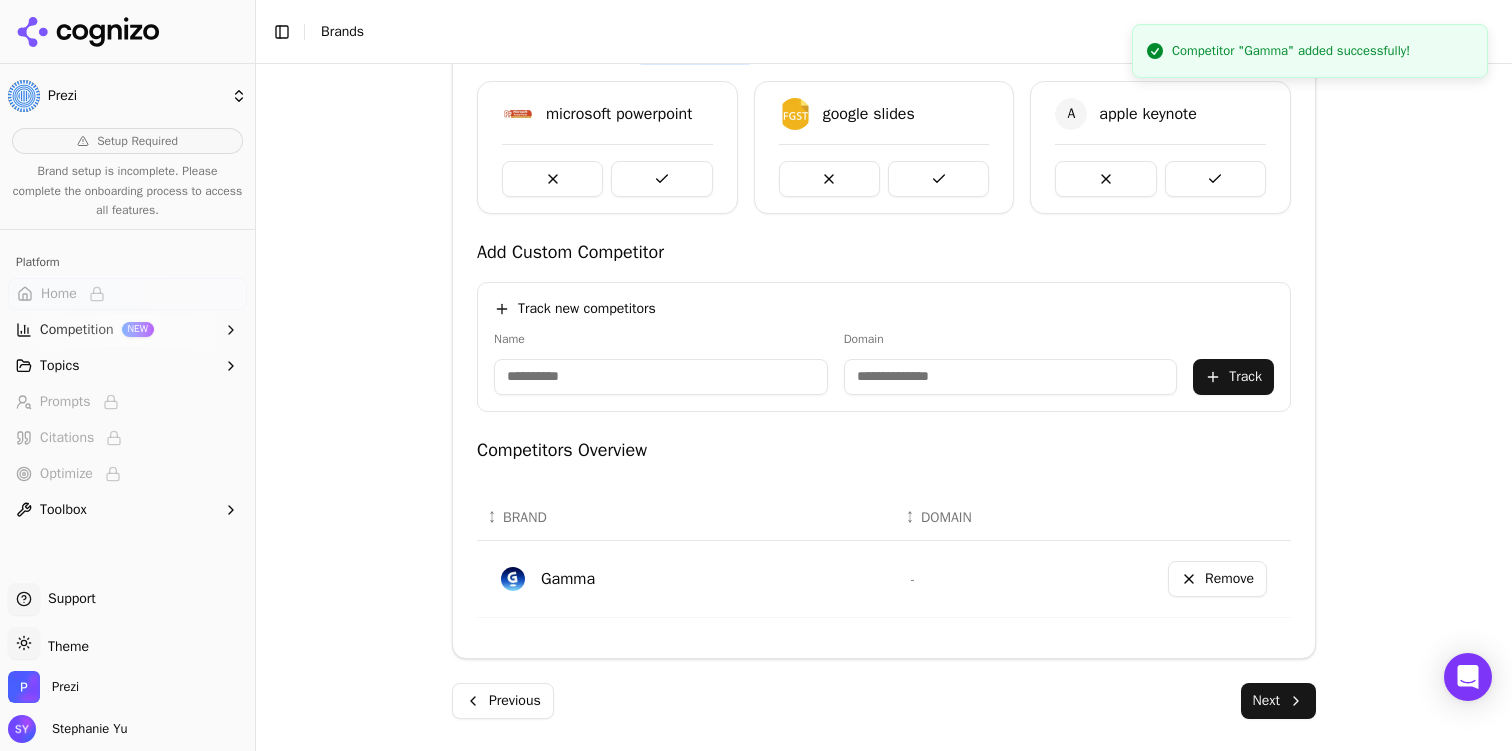 click at bounding box center [661, 377] 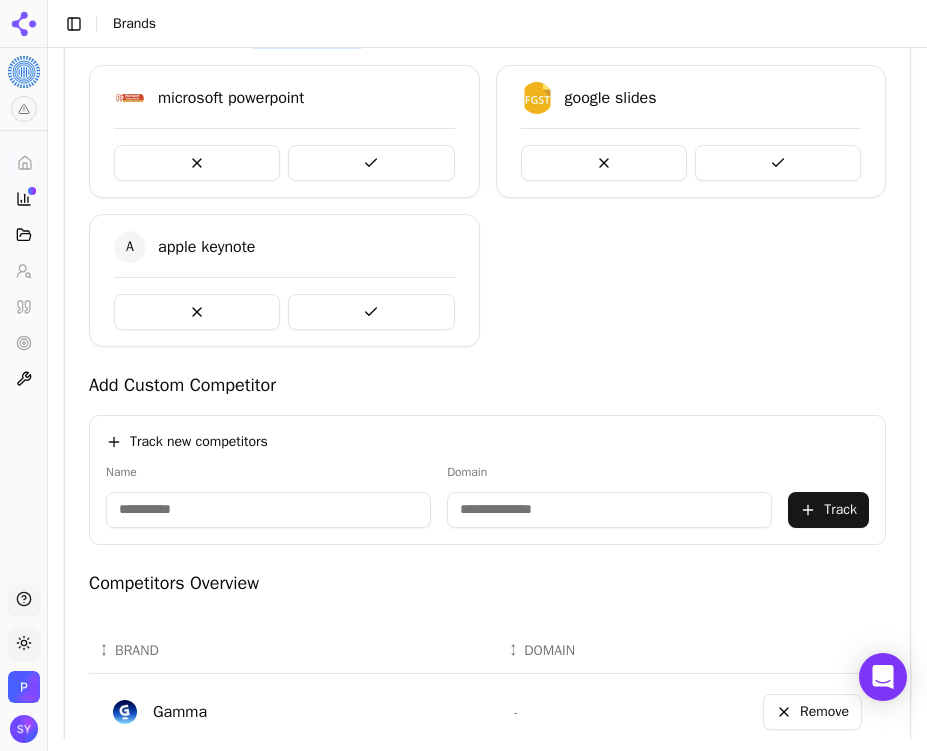 click on "microsoft powerpoint google slides A apple keynote" at bounding box center (487, 206) 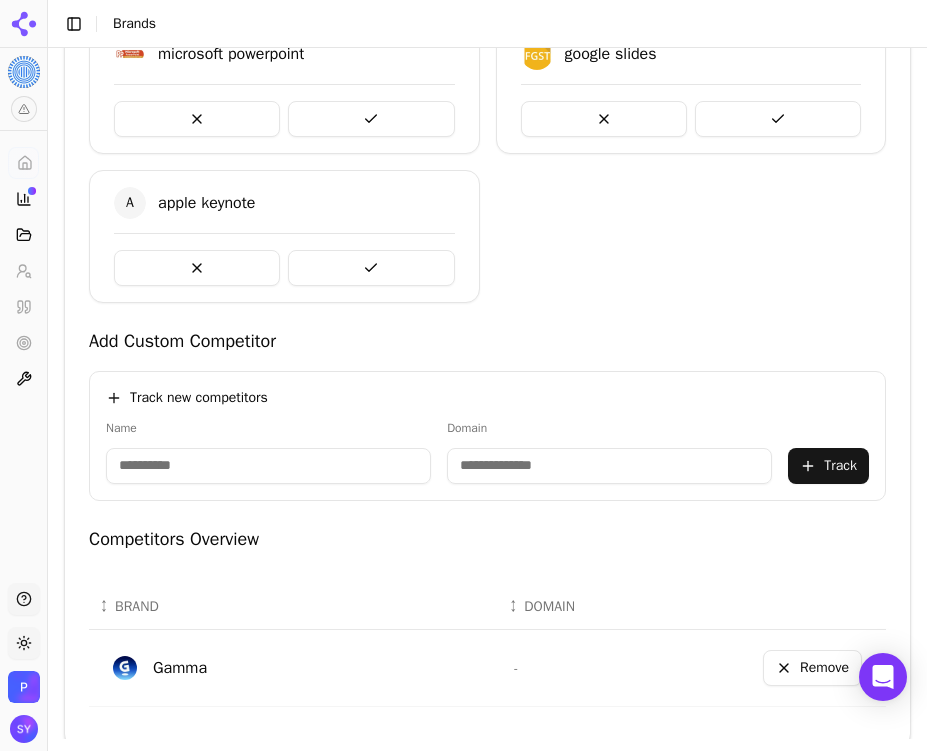 scroll, scrollTop: 562, scrollLeft: 0, axis: vertical 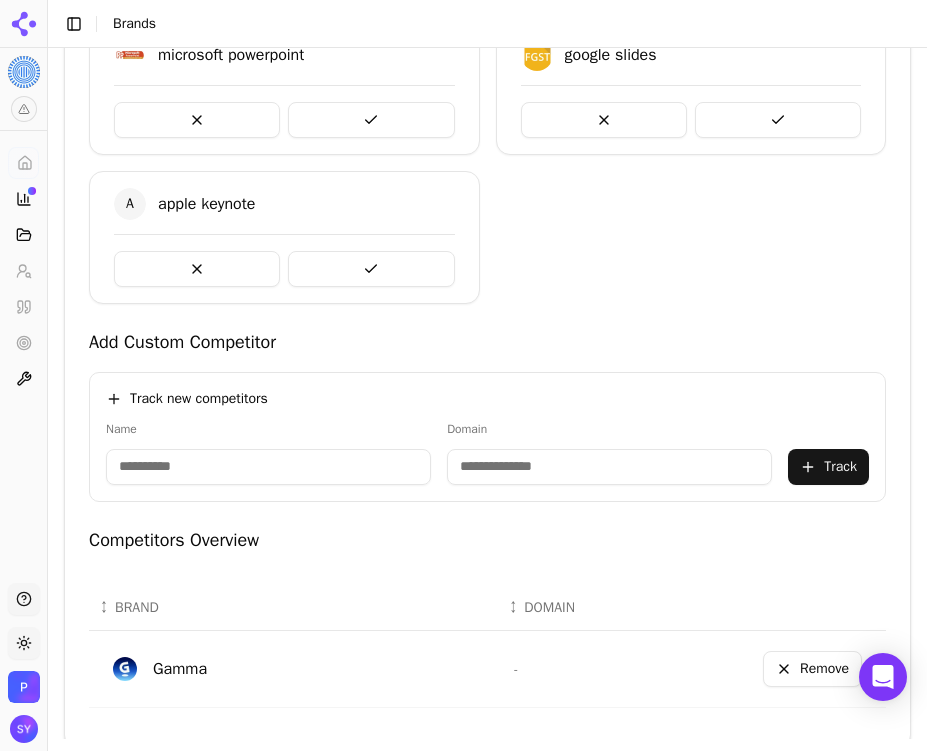 click at bounding box center (268, 467) 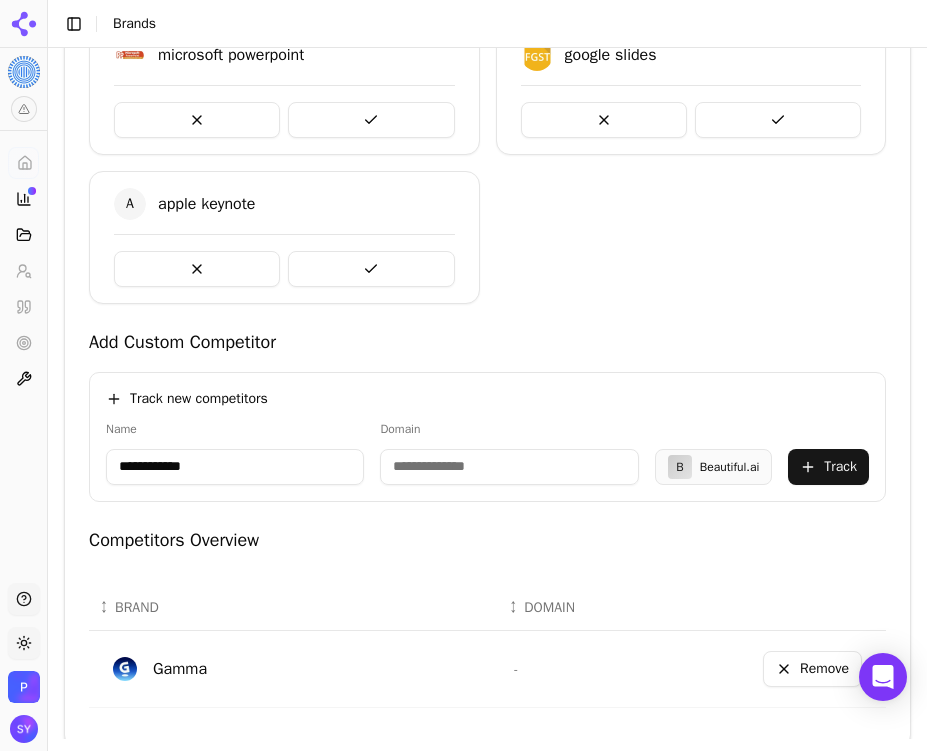 type on "**********" 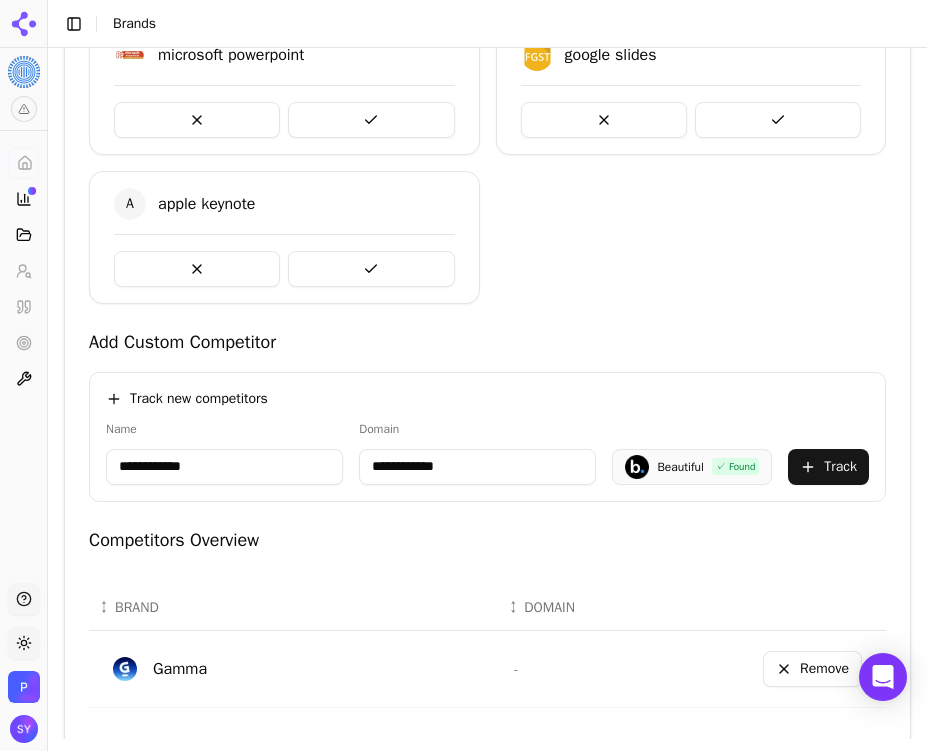 click on "Track" at bounding box center [828, 467] 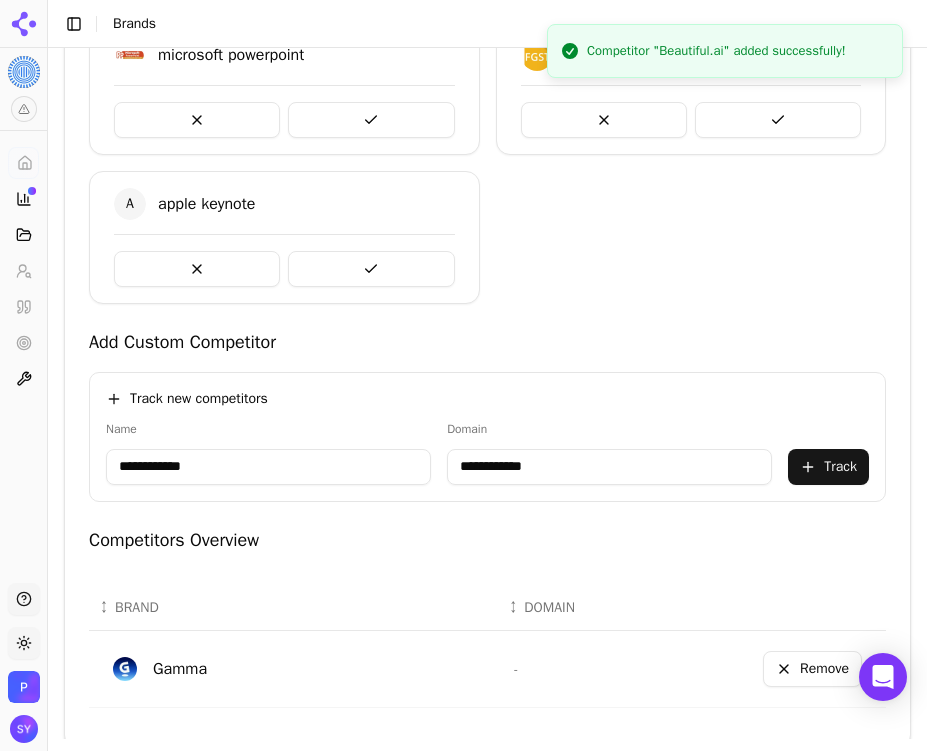 type 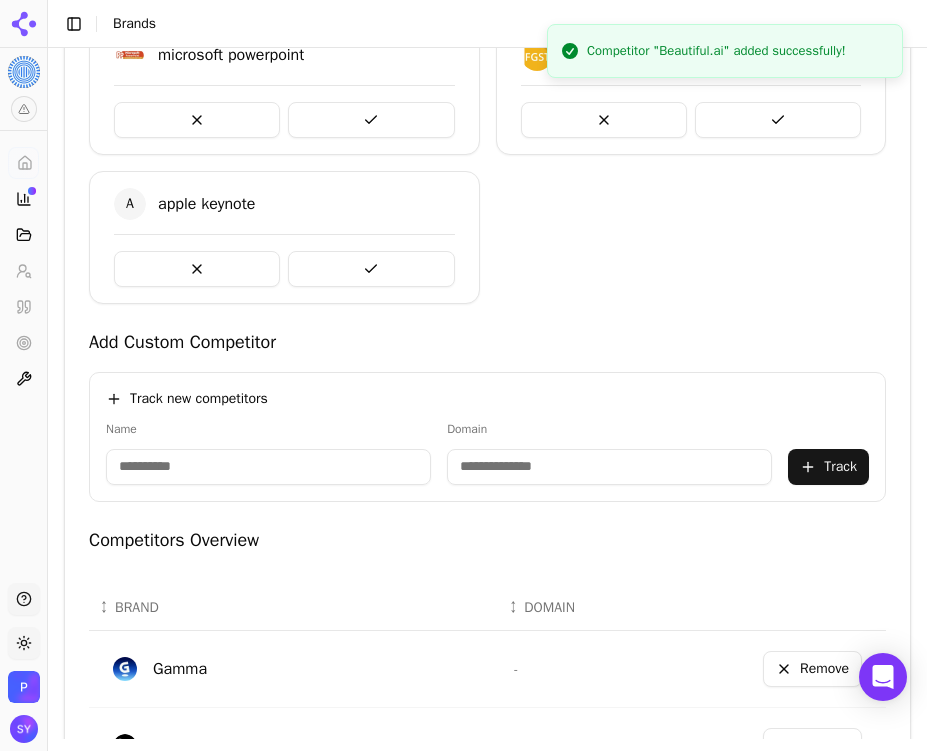 click at bounding box center [268, 467] 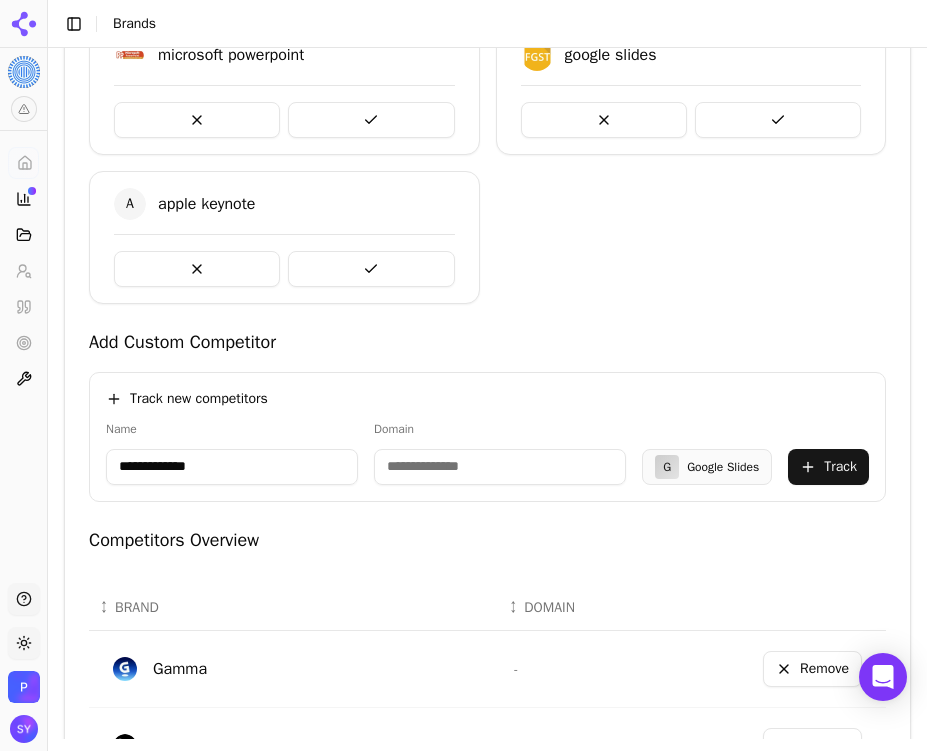 type on "**********" 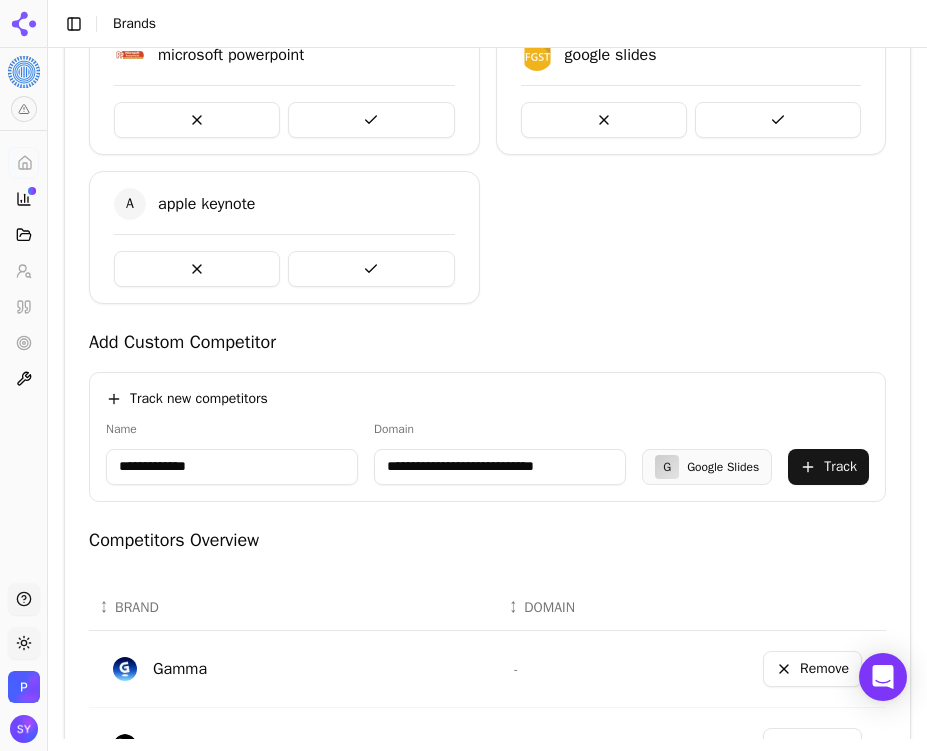 click on "**********" at bounding box center [487, 437] 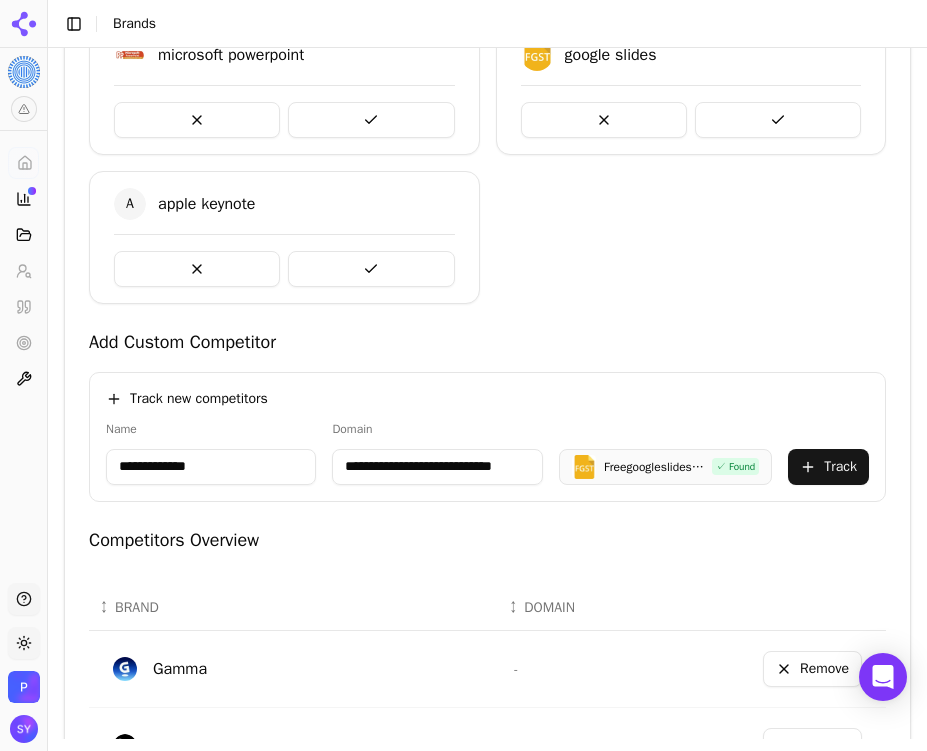 click on "**********" at bounding box center (211, 467) 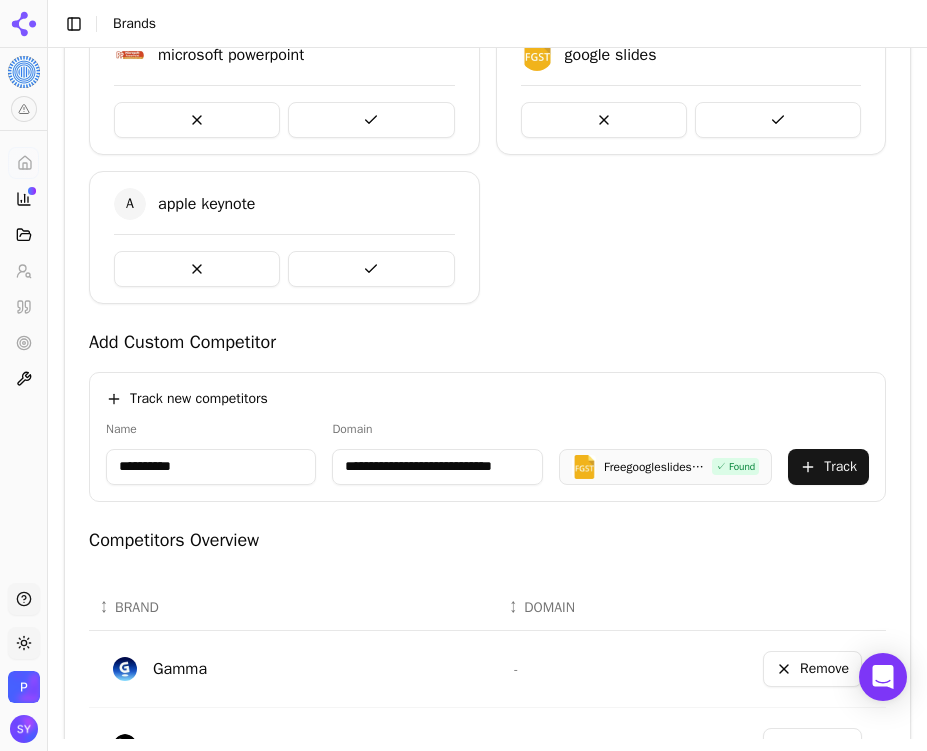 type on "**********" 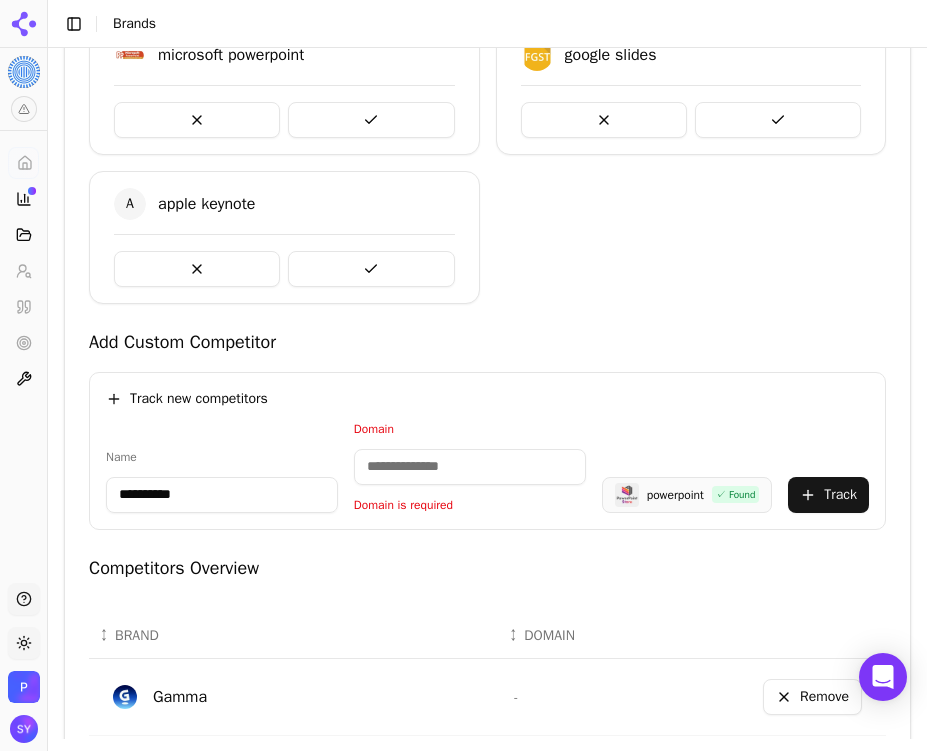 type 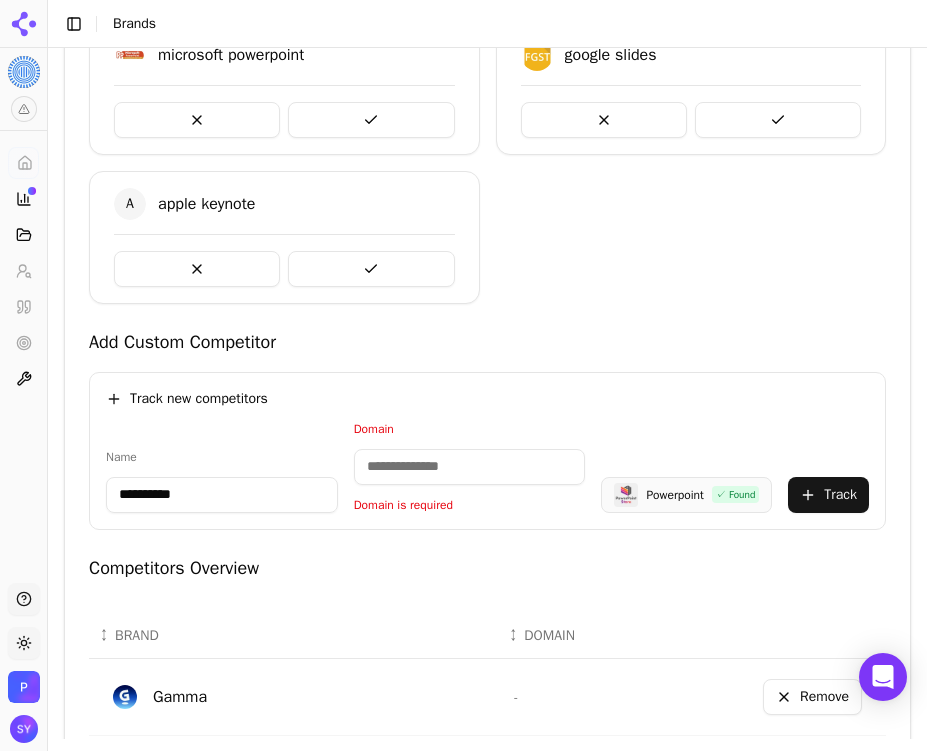 type on "**********" 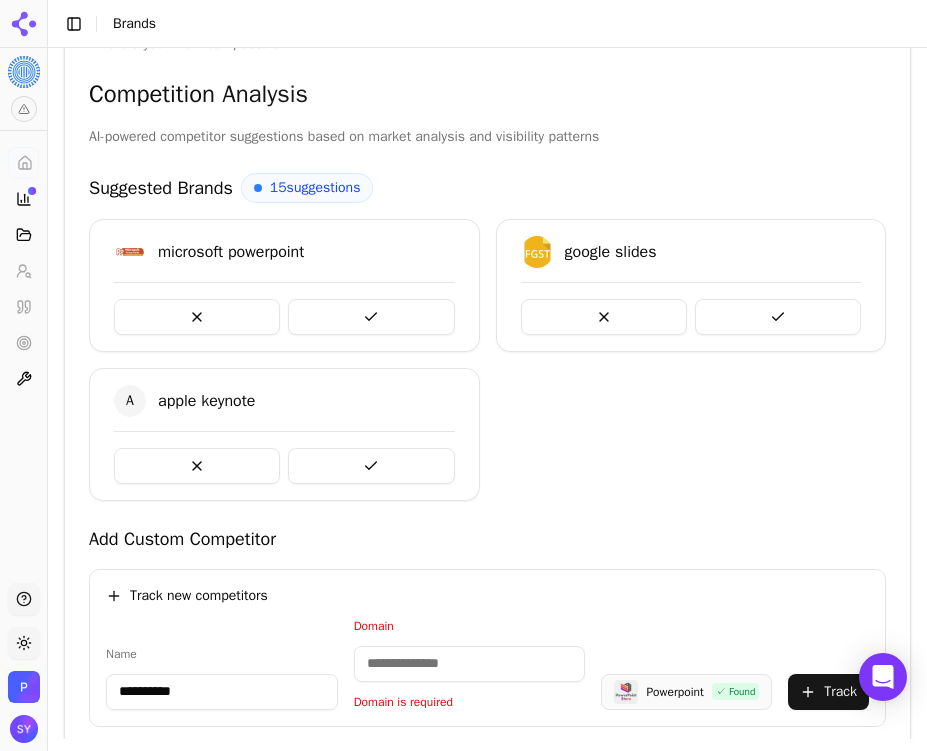 scroll, scrollTop: 363, scrollLeft: 0, axis: vertical 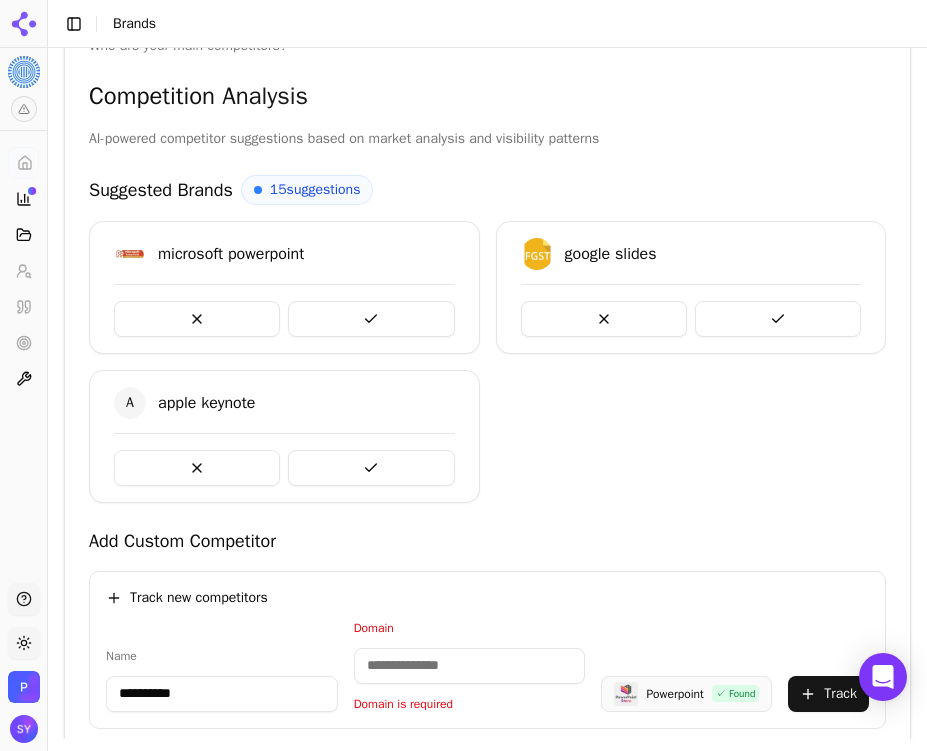 click at bounding box center (371, 319) 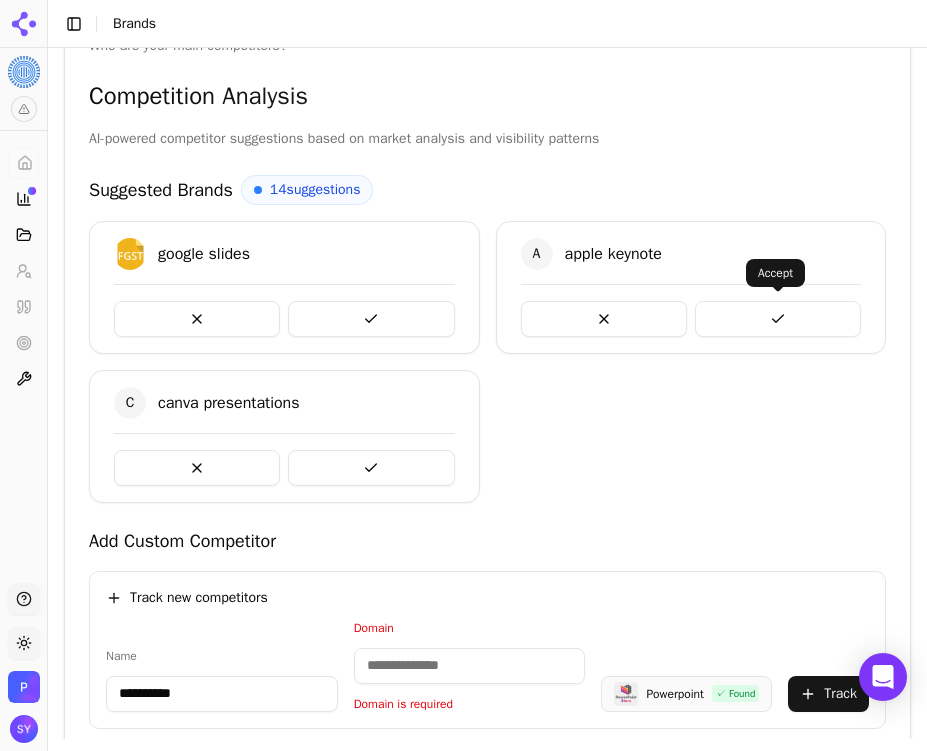 click at bounding box center [778, 319] 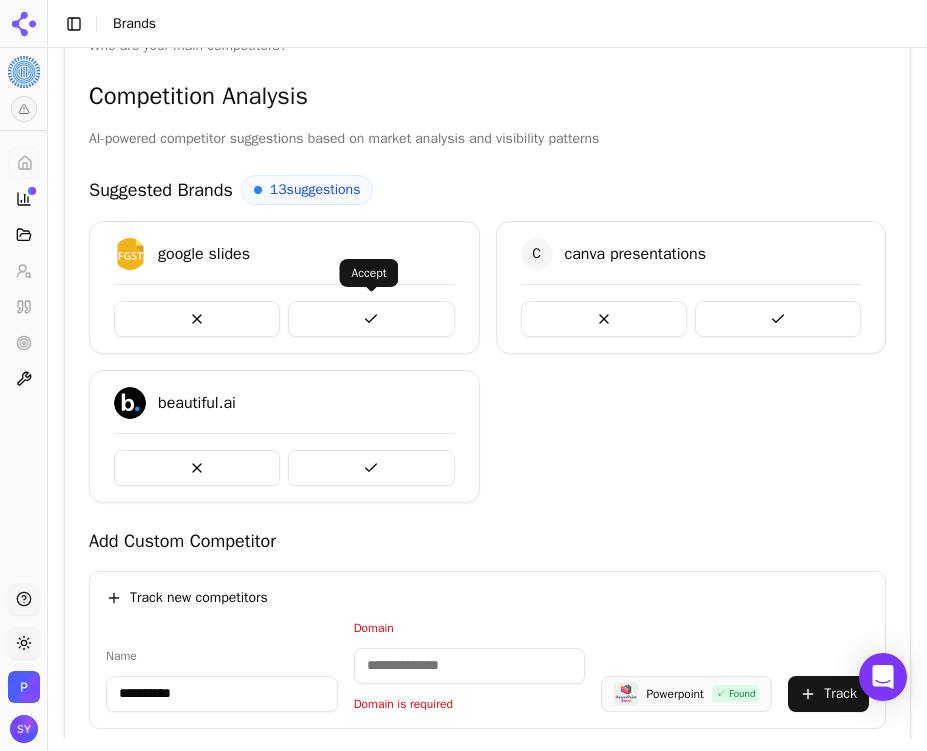 click at bounding box center [371, 319] 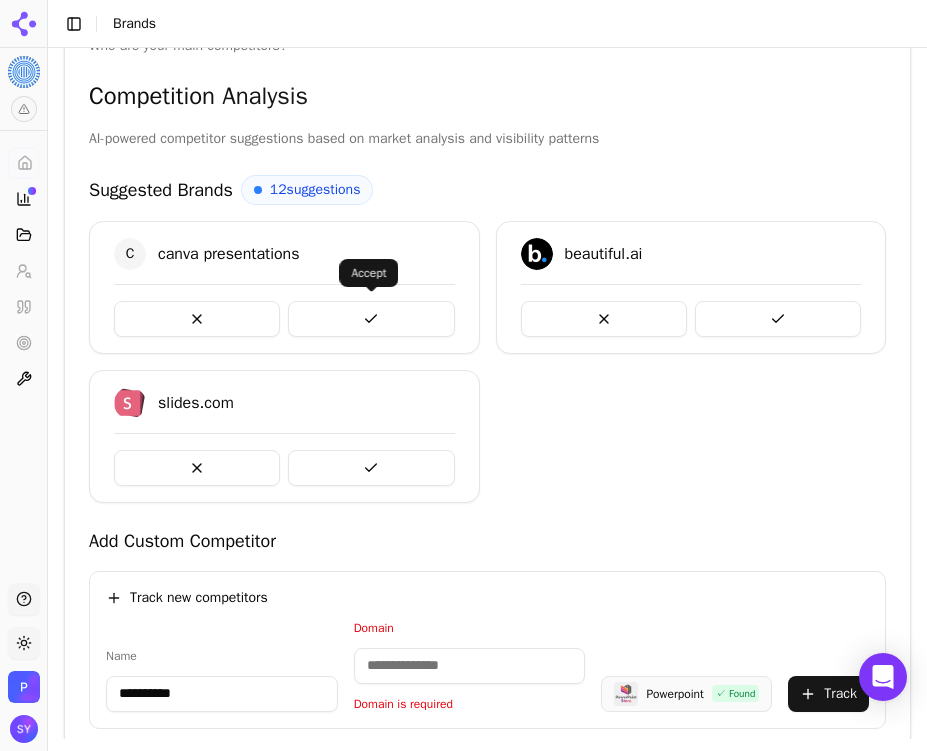 click at bounding box center (371, 319) 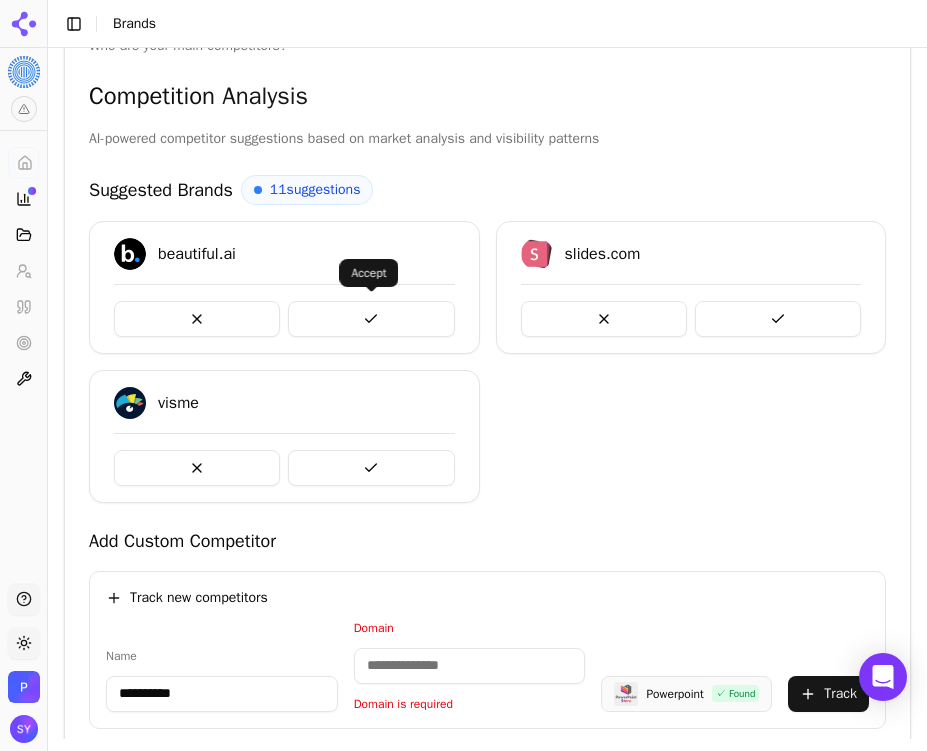 click at bounding box center (371, 319) 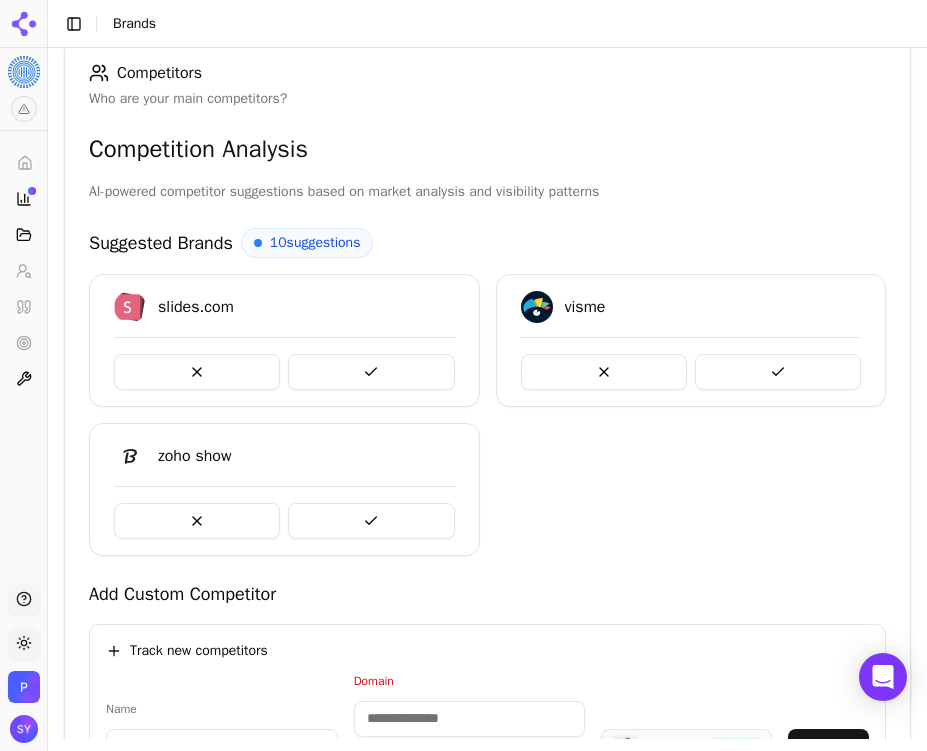 scroll, scrollTop: 292, scrollLeft: 0, axis: vertical 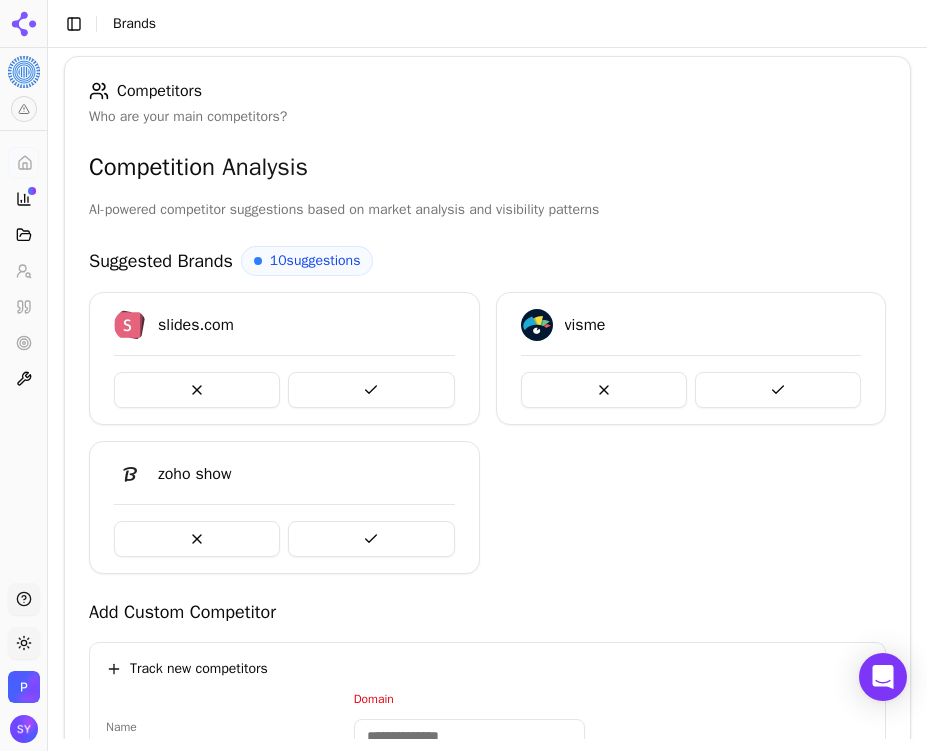 click at bounding box center (371, 390) 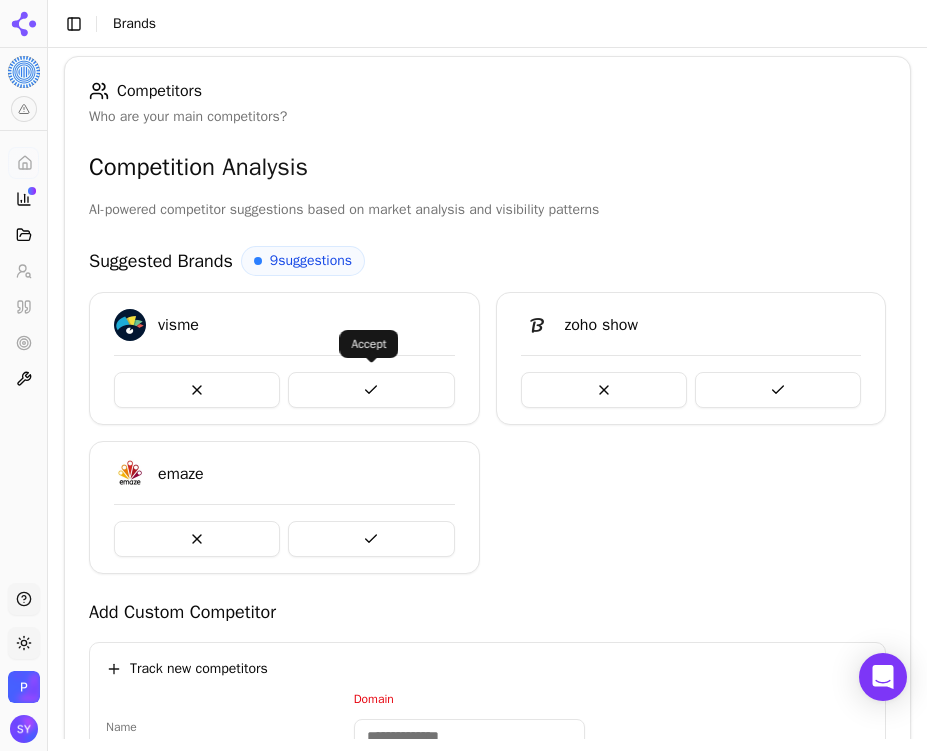 click at bounding box center [371, 390] 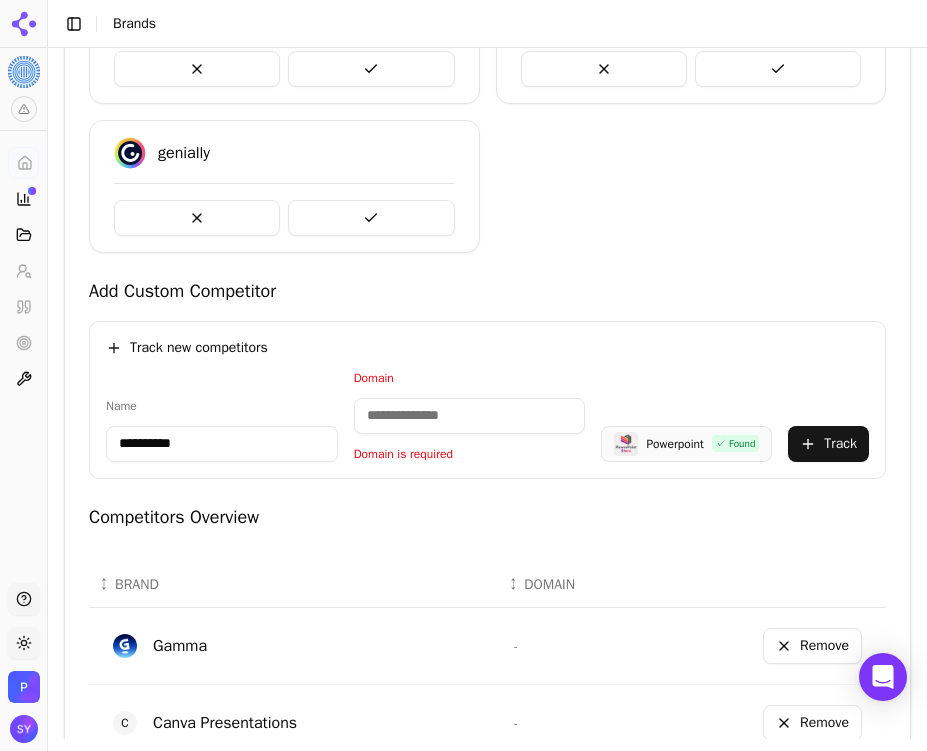 scroll, scrollTop: 724, scrollLeft: 0, axis: vertical 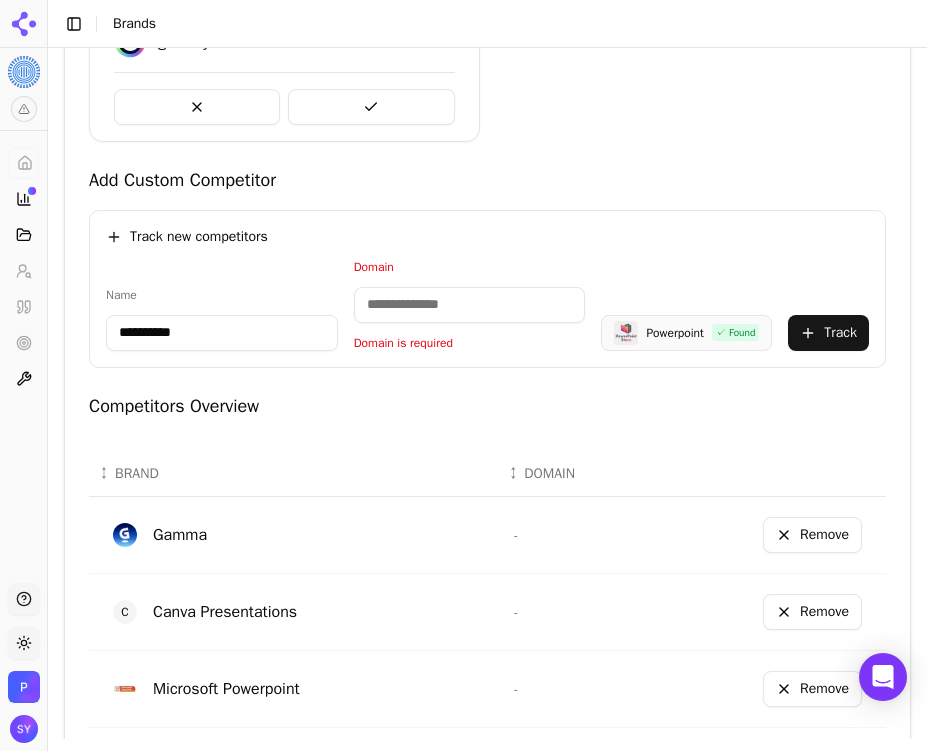 click on "**********" at bounding box center (222, 333) 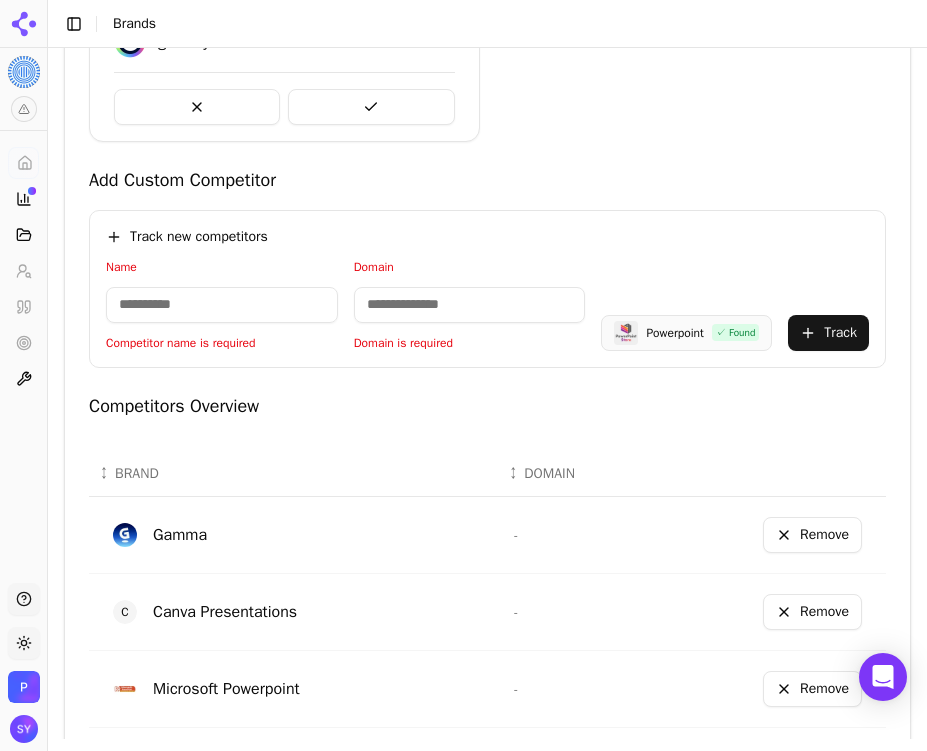 type 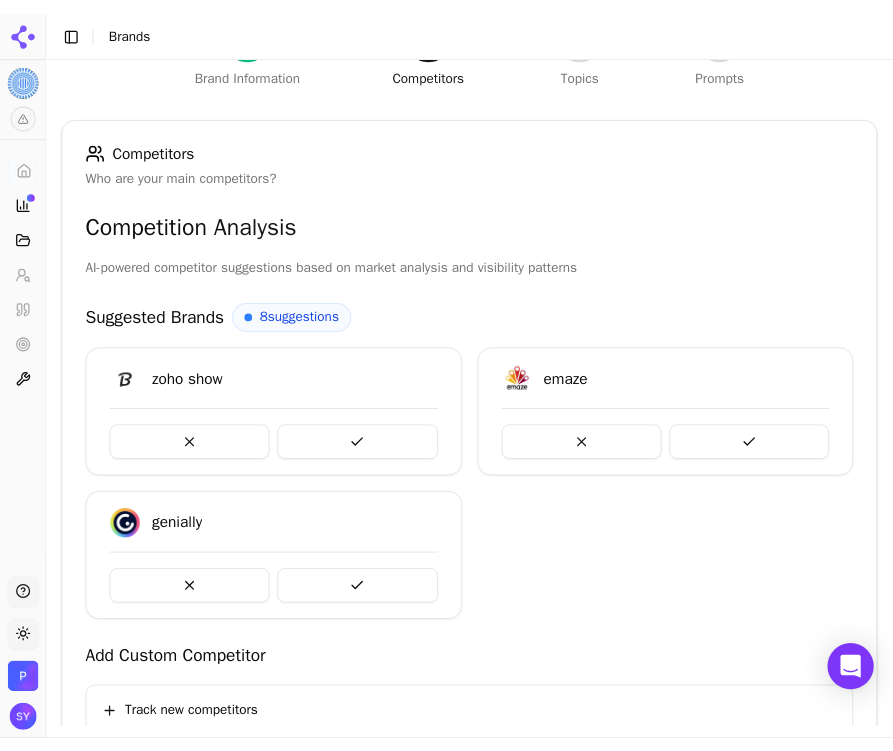 scroll, scrollTop: 105, scrollLeft: 0, axis: vertical 